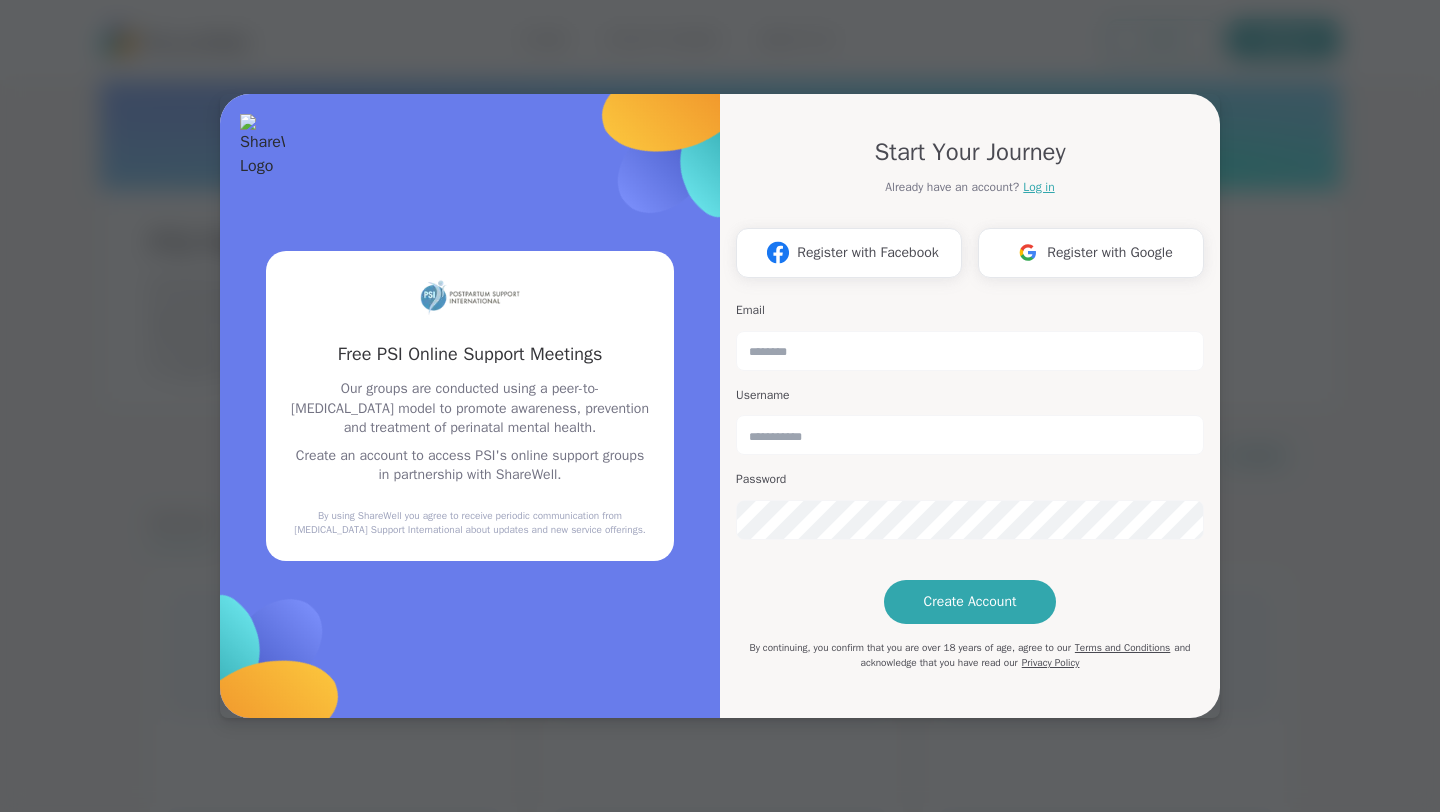 scroll, scrollTop: 0, scrollLeft: 0, axis: both 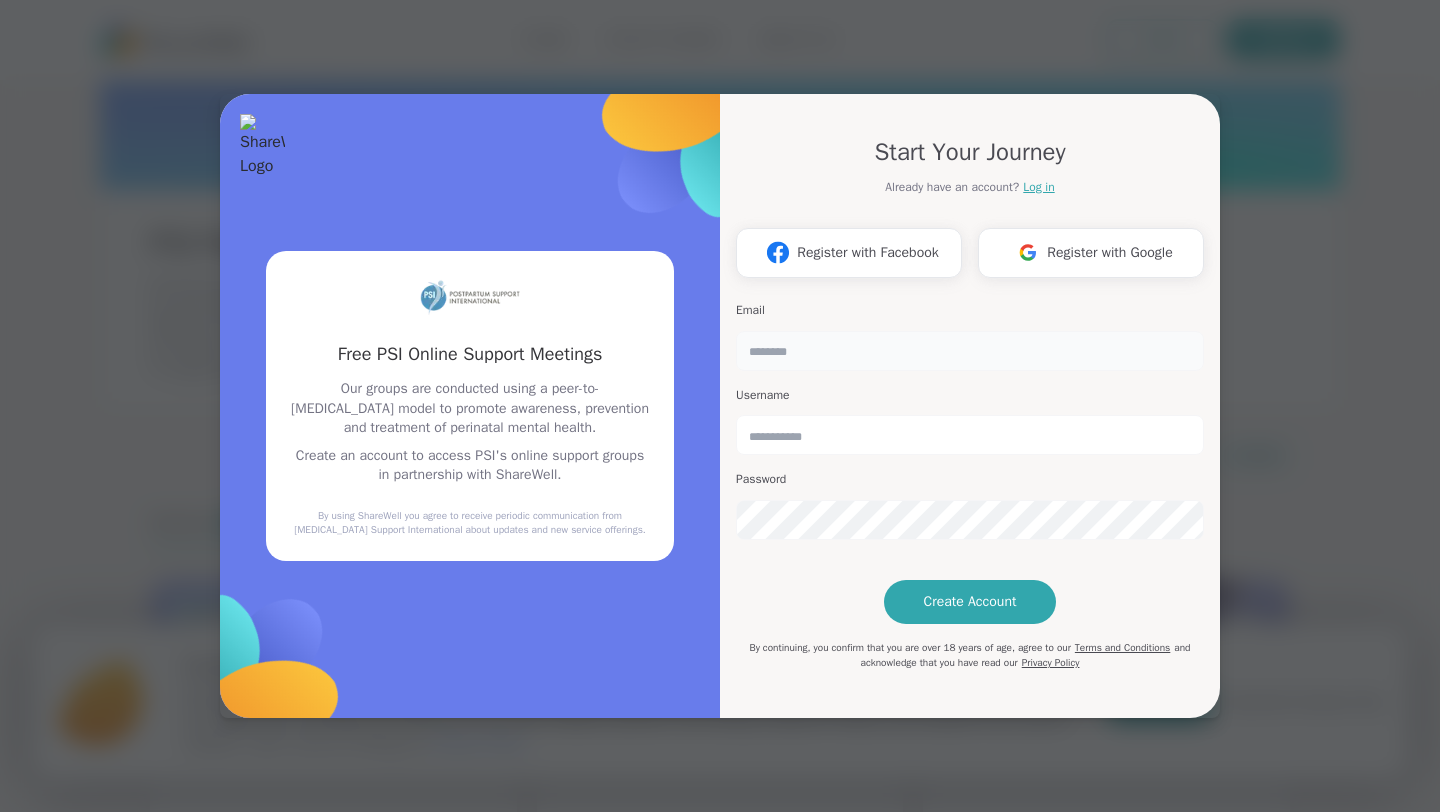 click at bounding box center [970, 351] 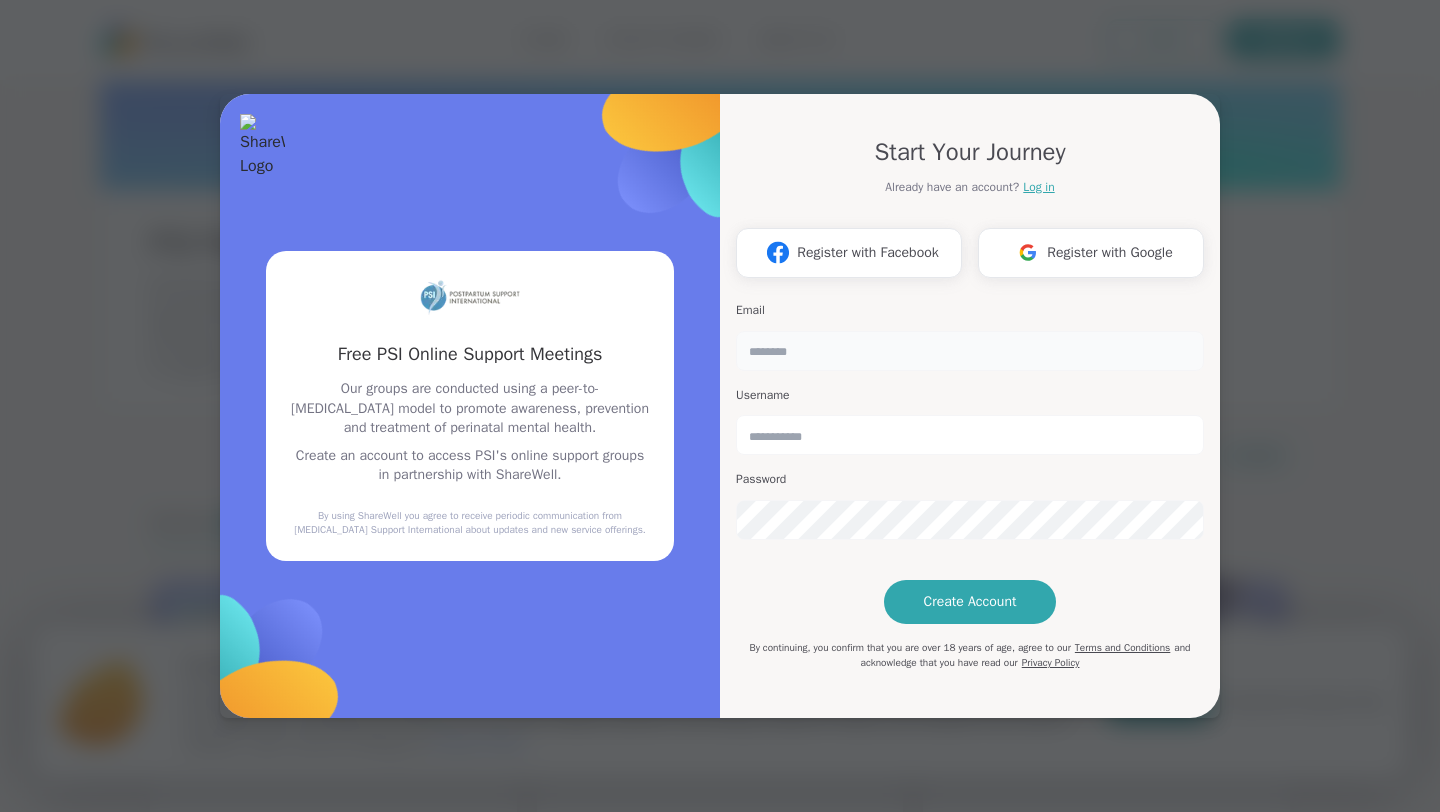 type on "**********" 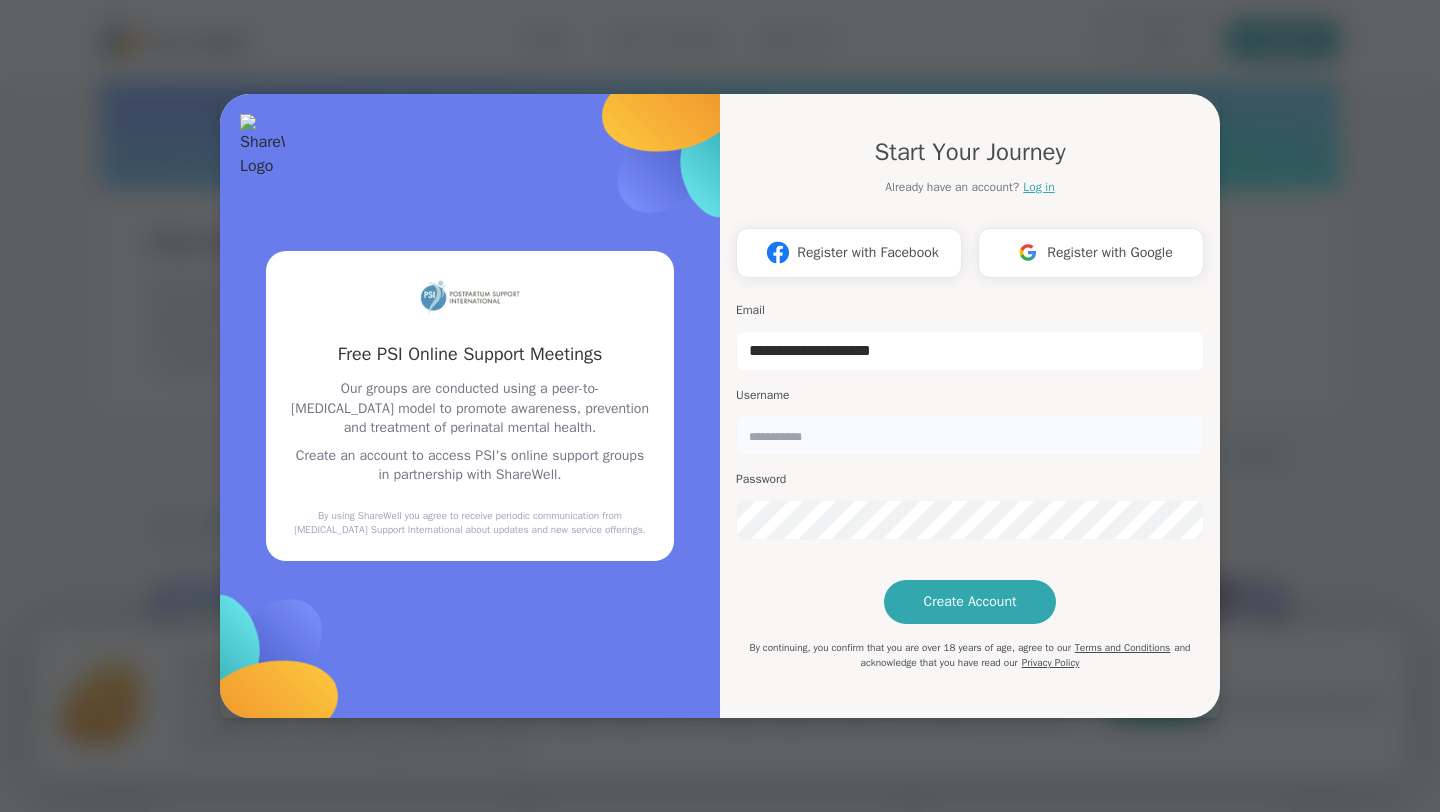 click at bounding box center [970, 435] 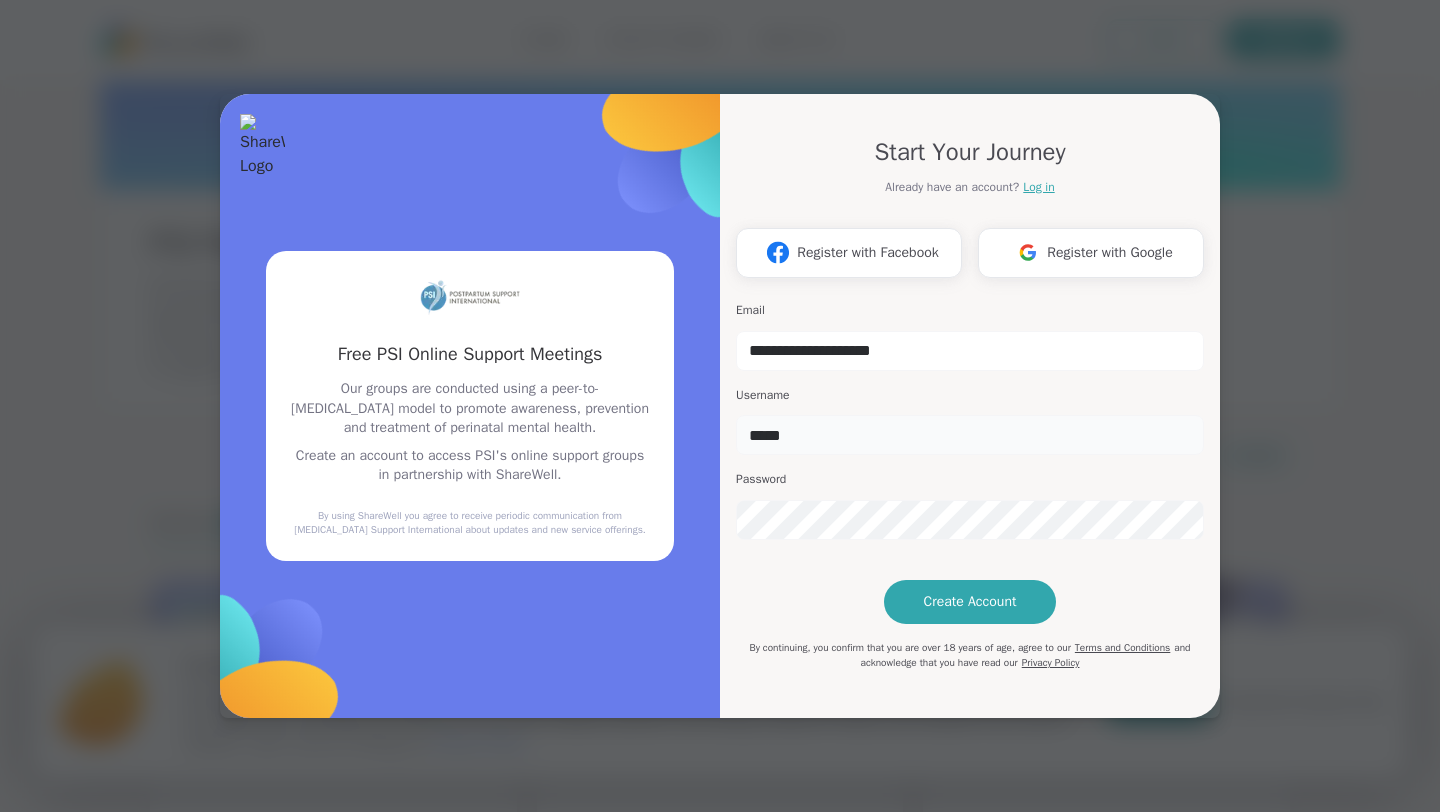 type on "*****" 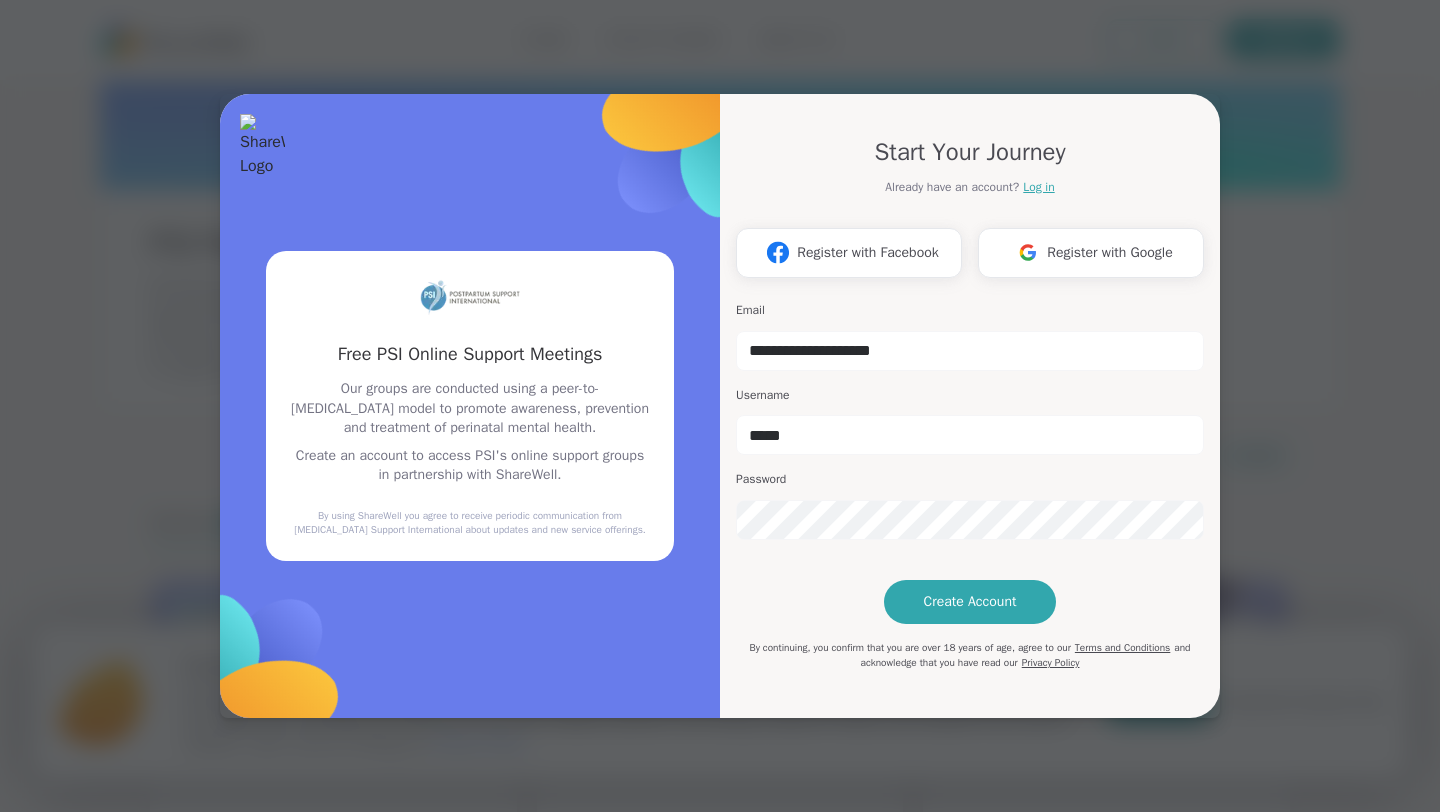 click on "**********" at bounding box center [970, 394] 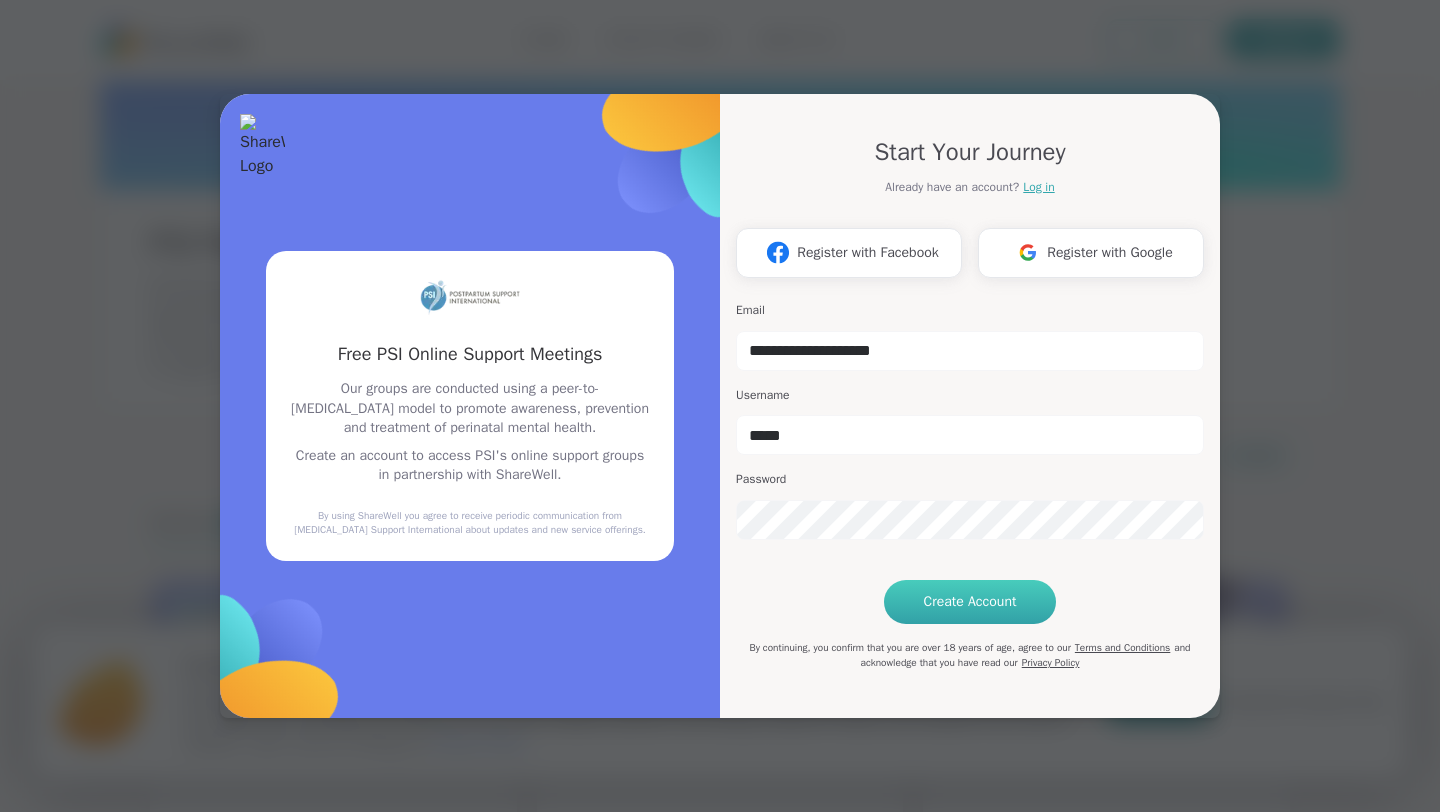 click on "Create Account" at bounding box center [970, 602] 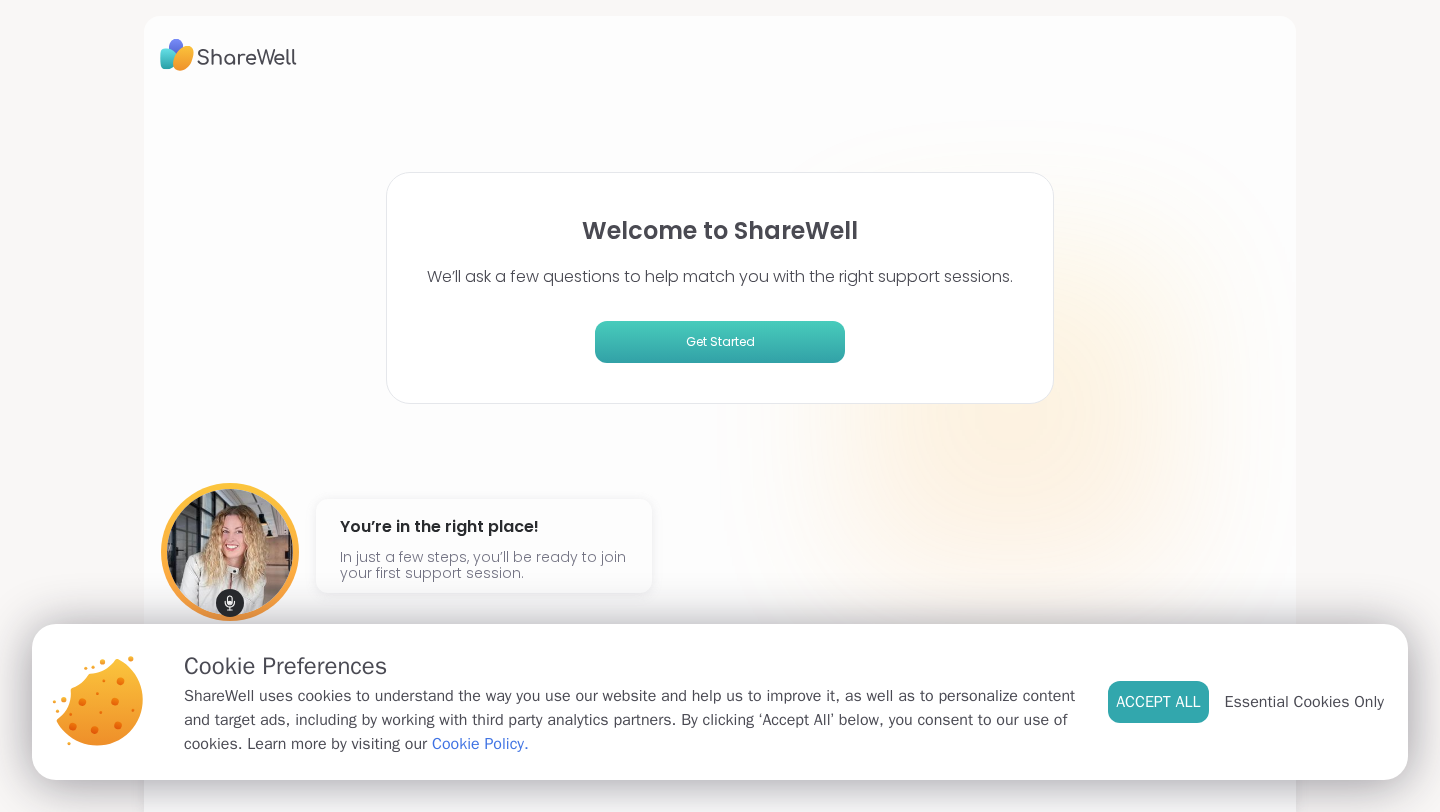 click on "Get Started" at bounding box center [720, 342] 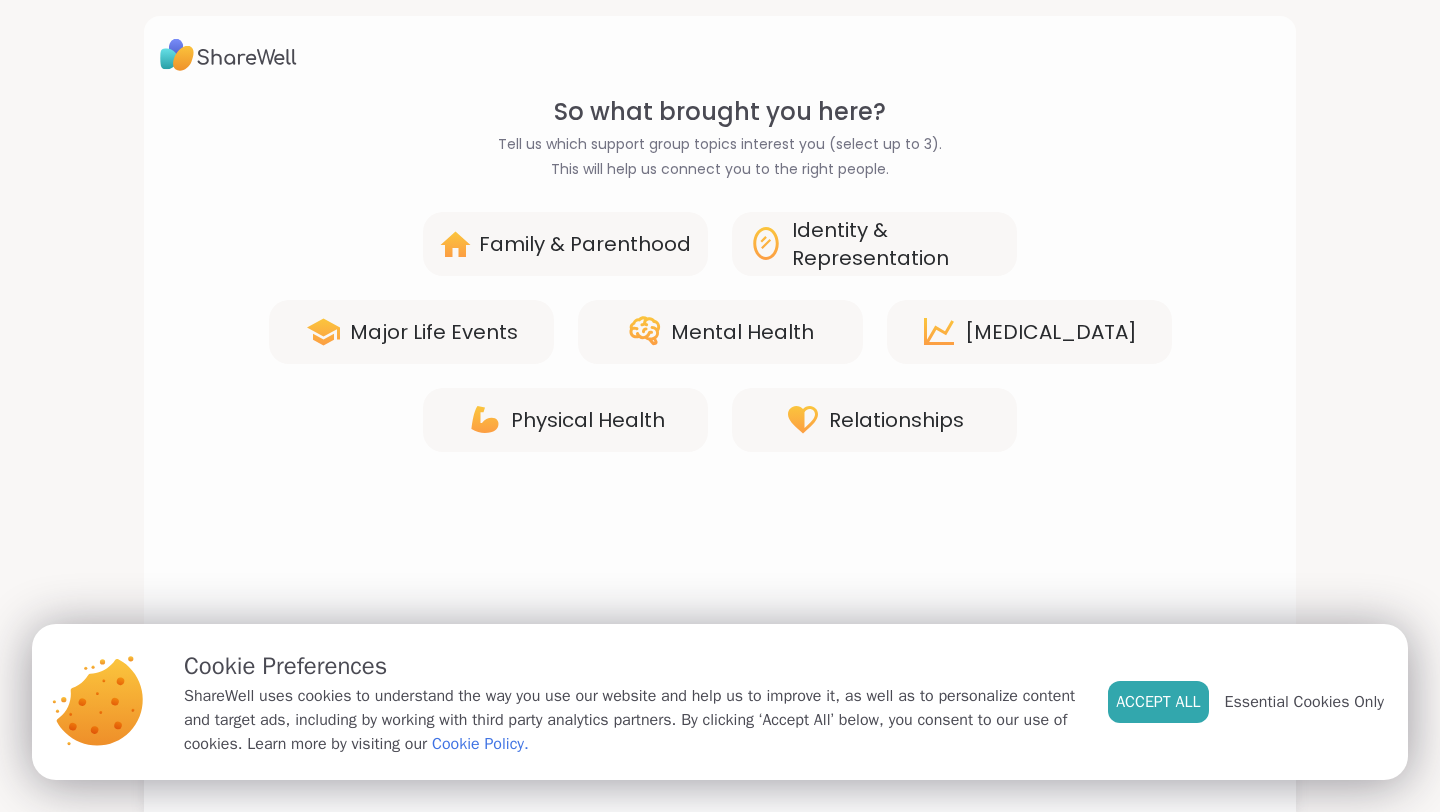 click on "Mental Health" at bounding box center [742, 332] 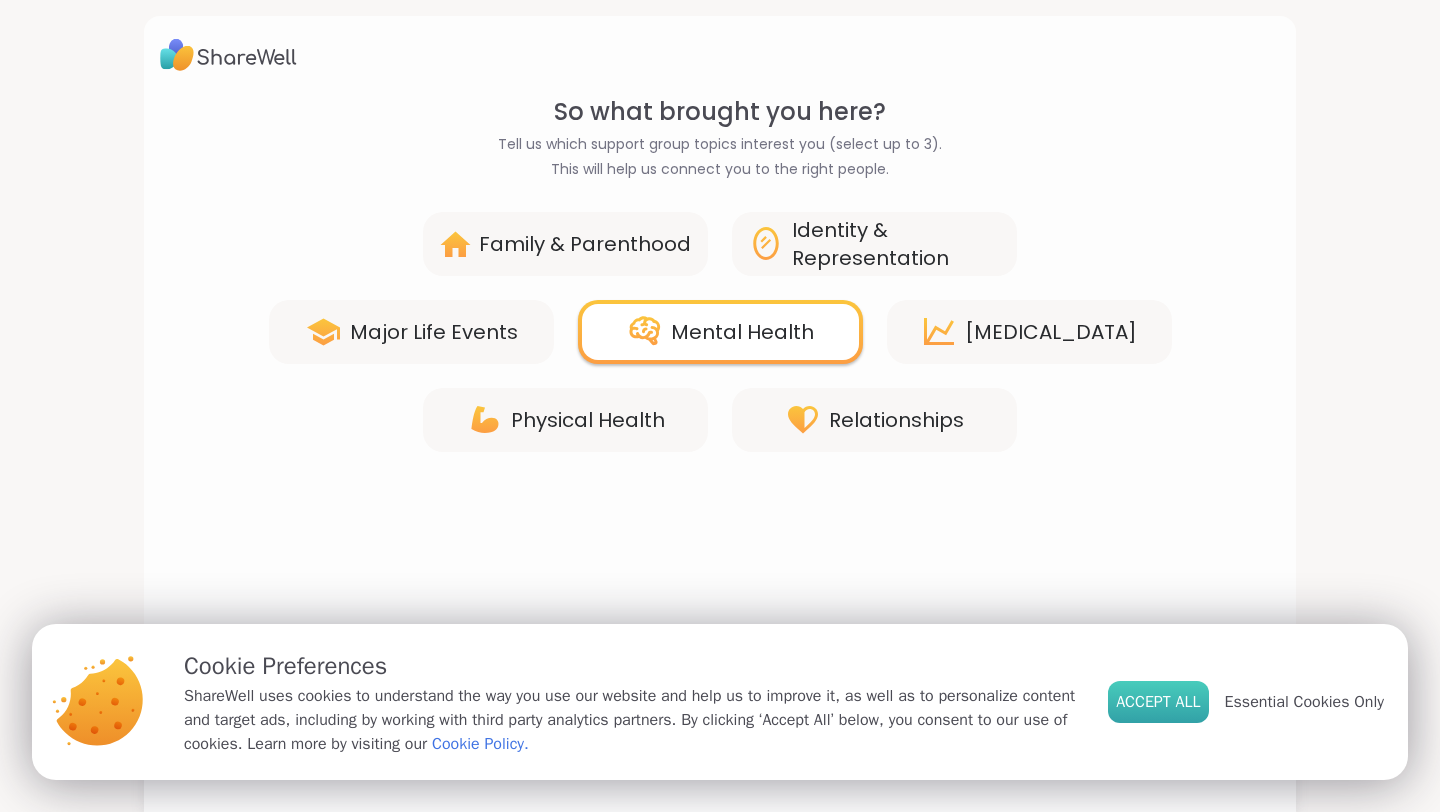 click on "Accept All" at bounding box center [1158, 702] 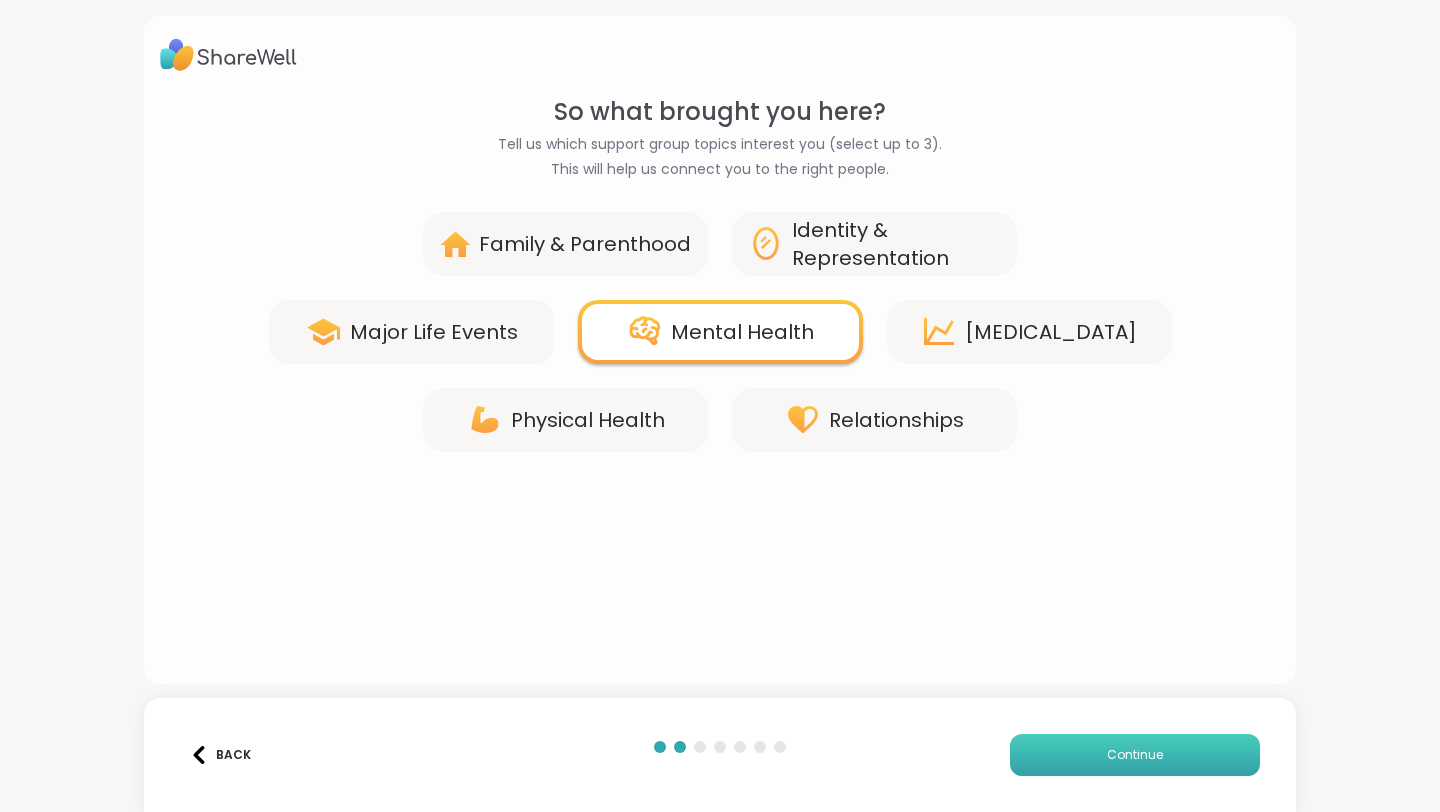 click on "Continue" at bounding box center (1135, 755) 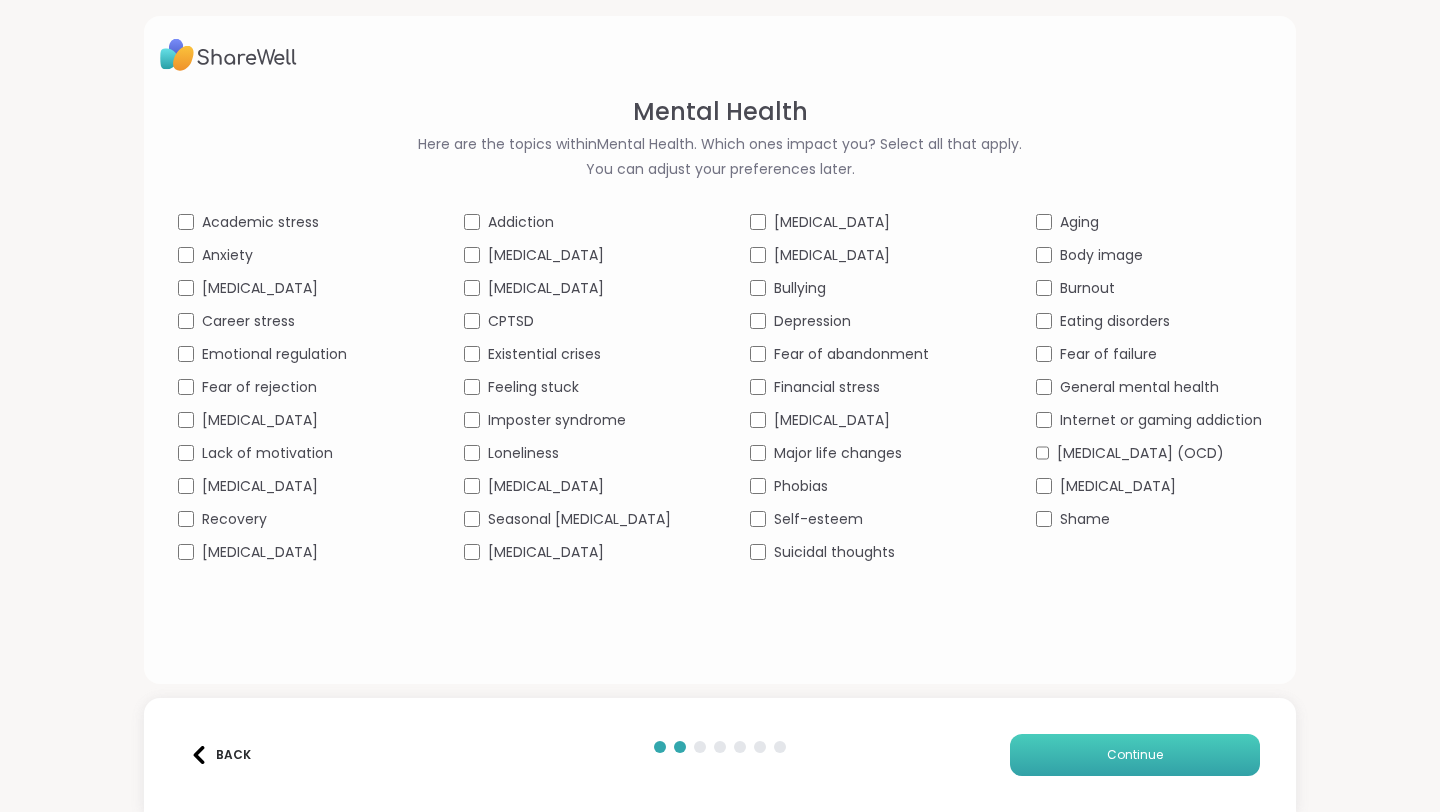 click on "Continue" at bounding box center [1135, 755] 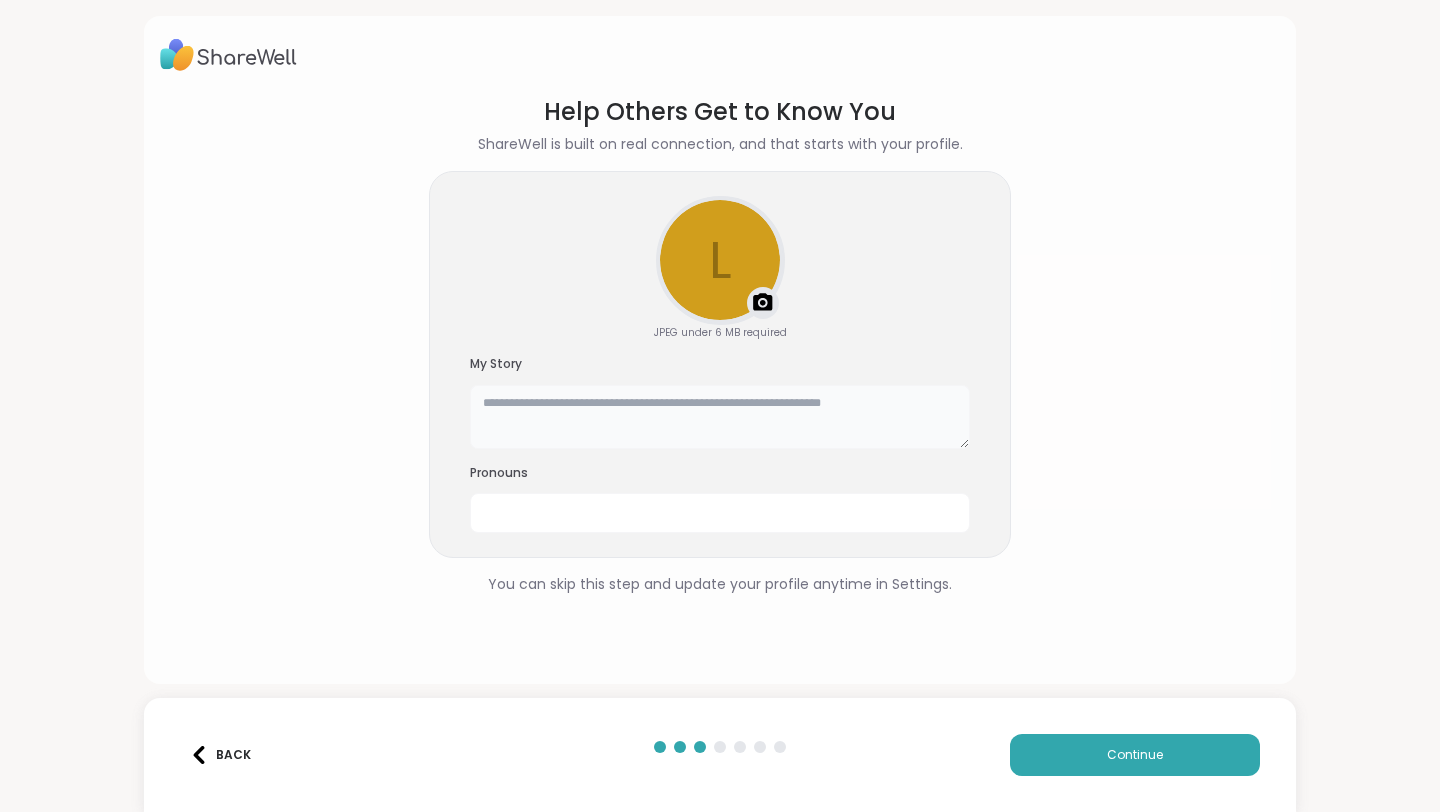 click at bounding box center [720, 417] 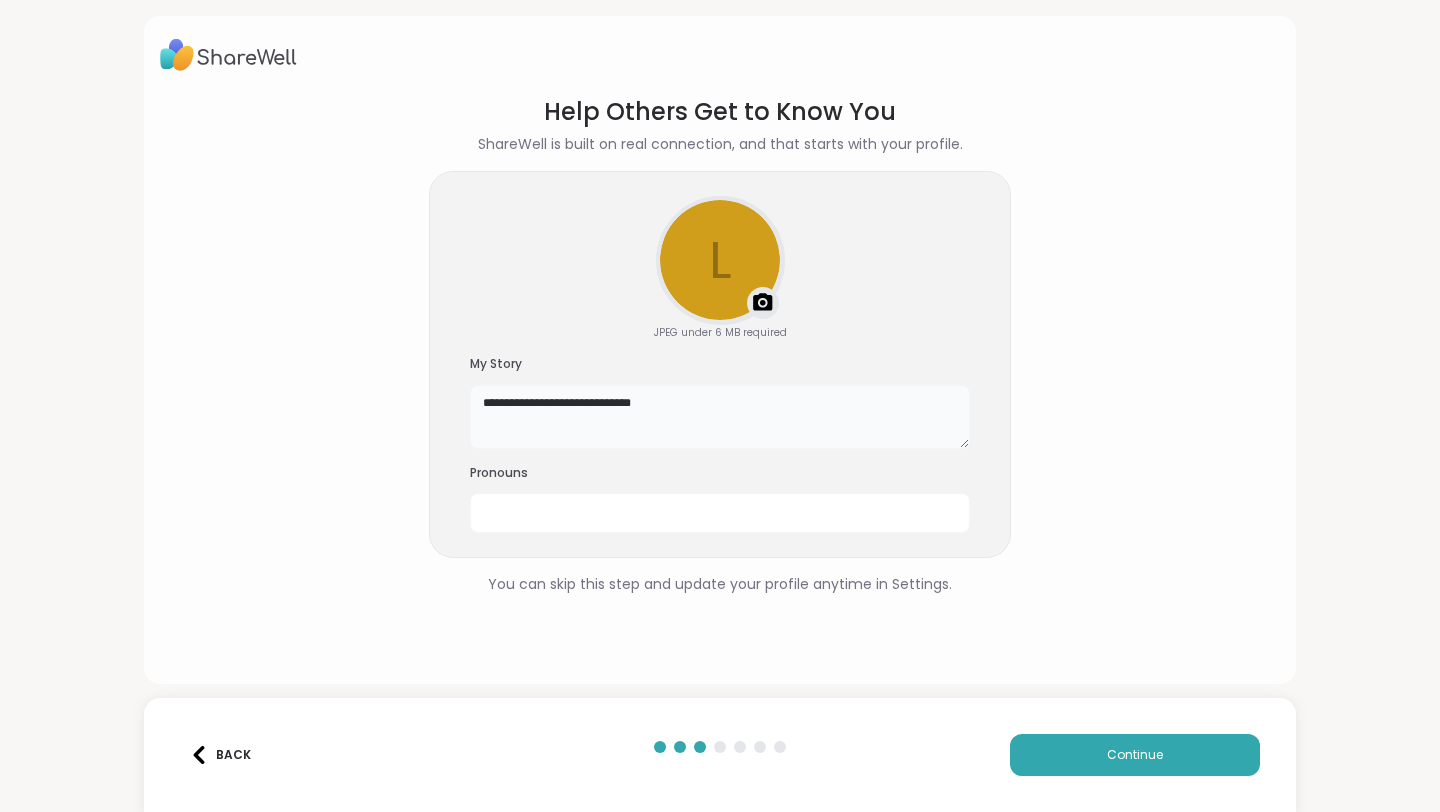 type on "**********" 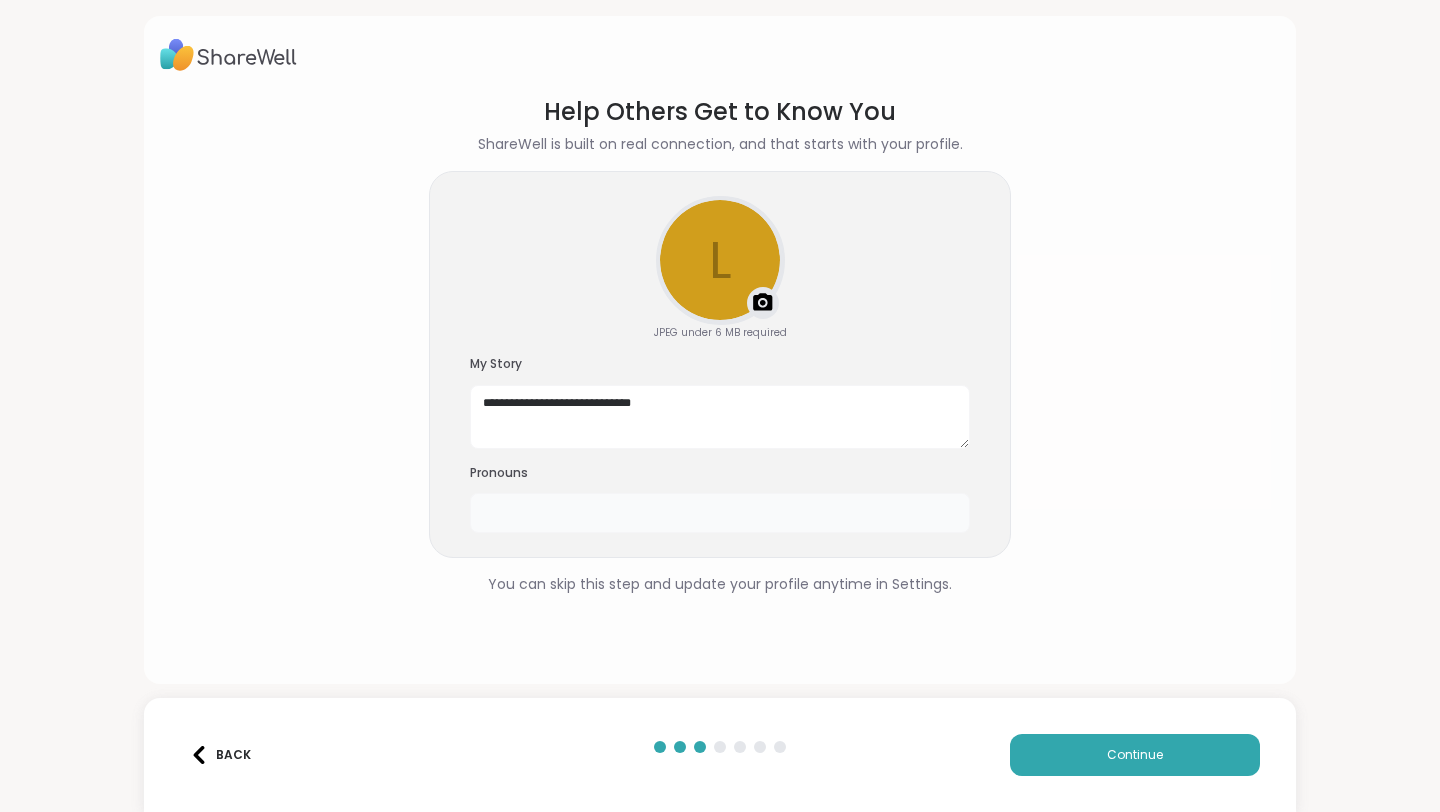click at bounding box center [720, 513] 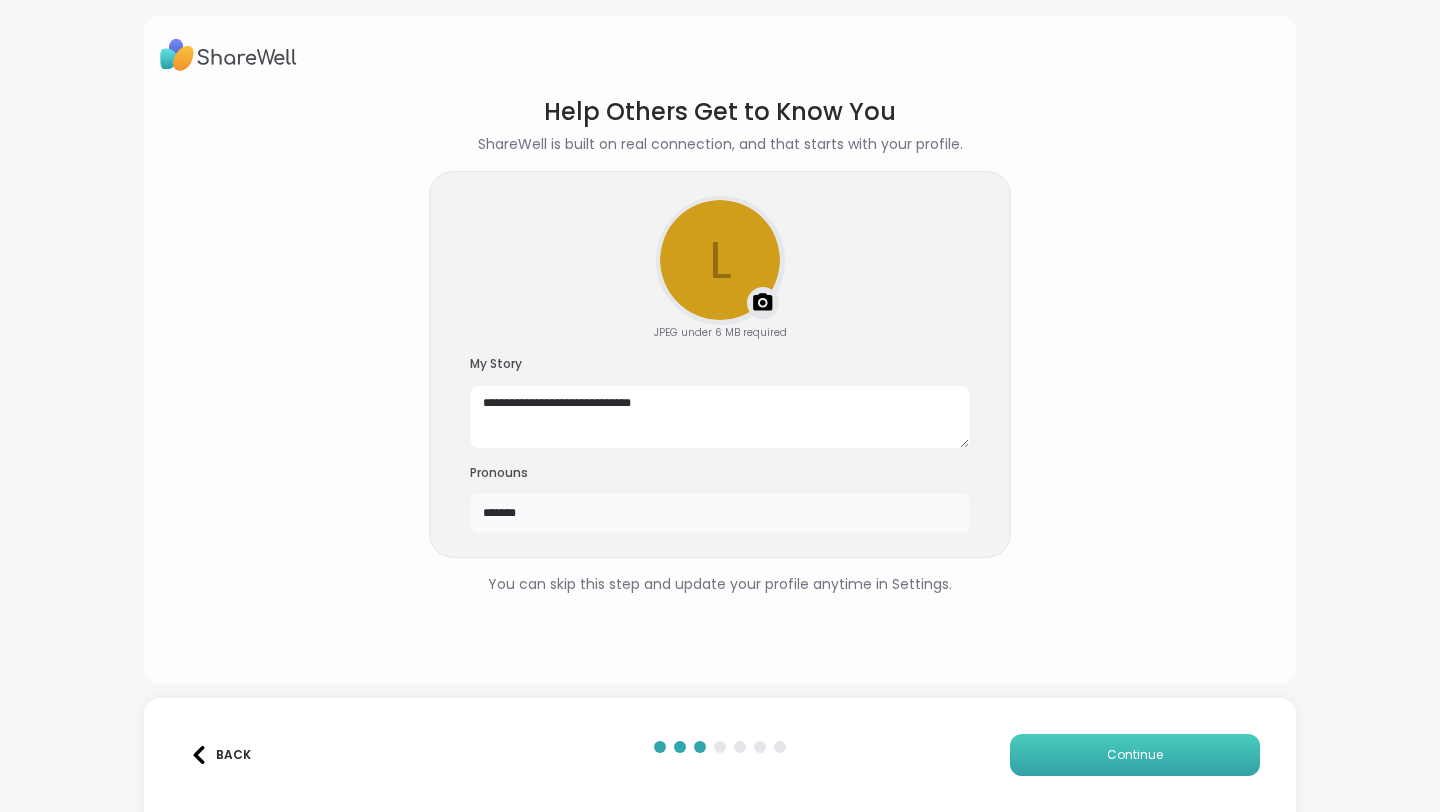 type on "*******" 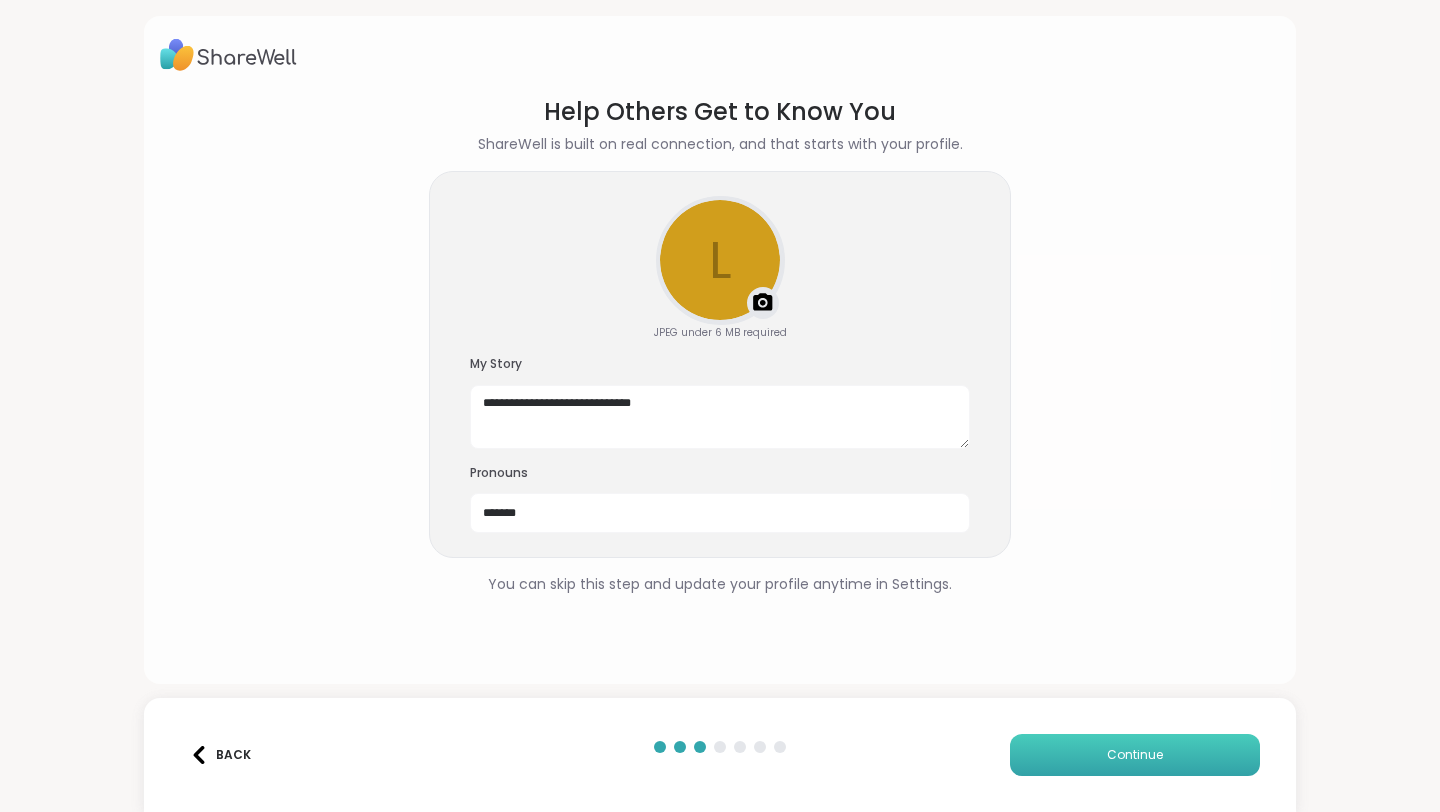 click on "Continue" at bounding box center (1135, 755) 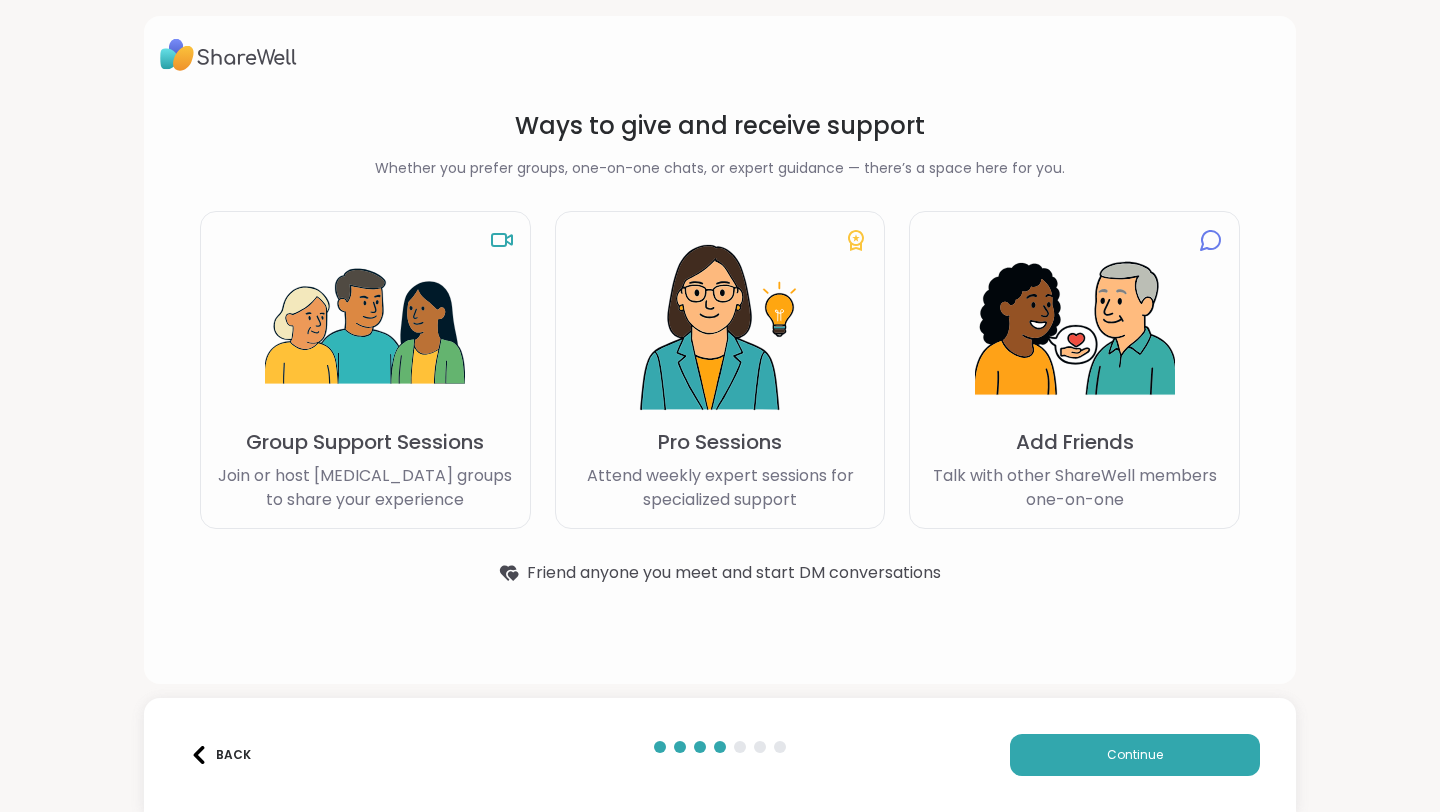 click at bounding box center [365, 328] 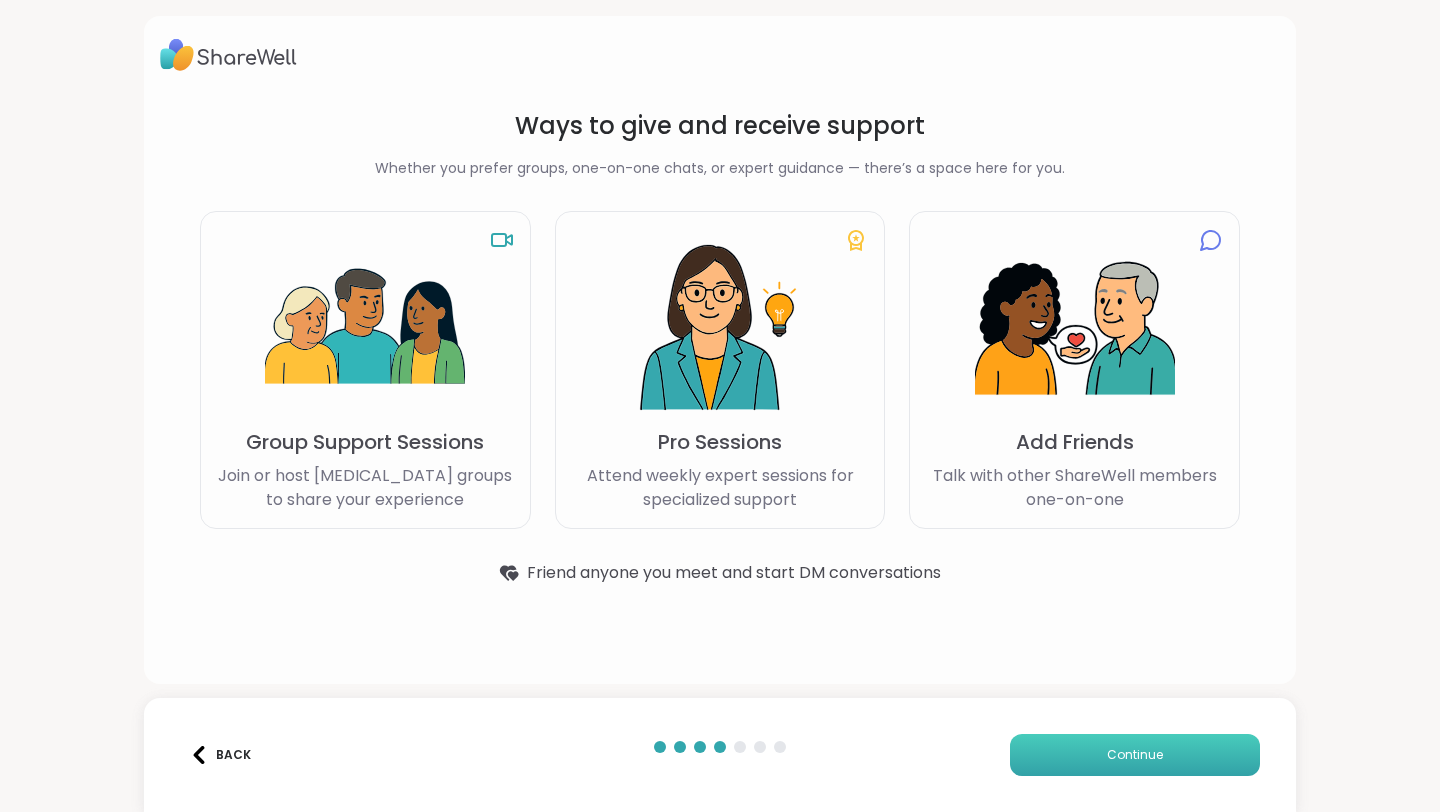 click on "Continue" at bounding box center (1135, 755) 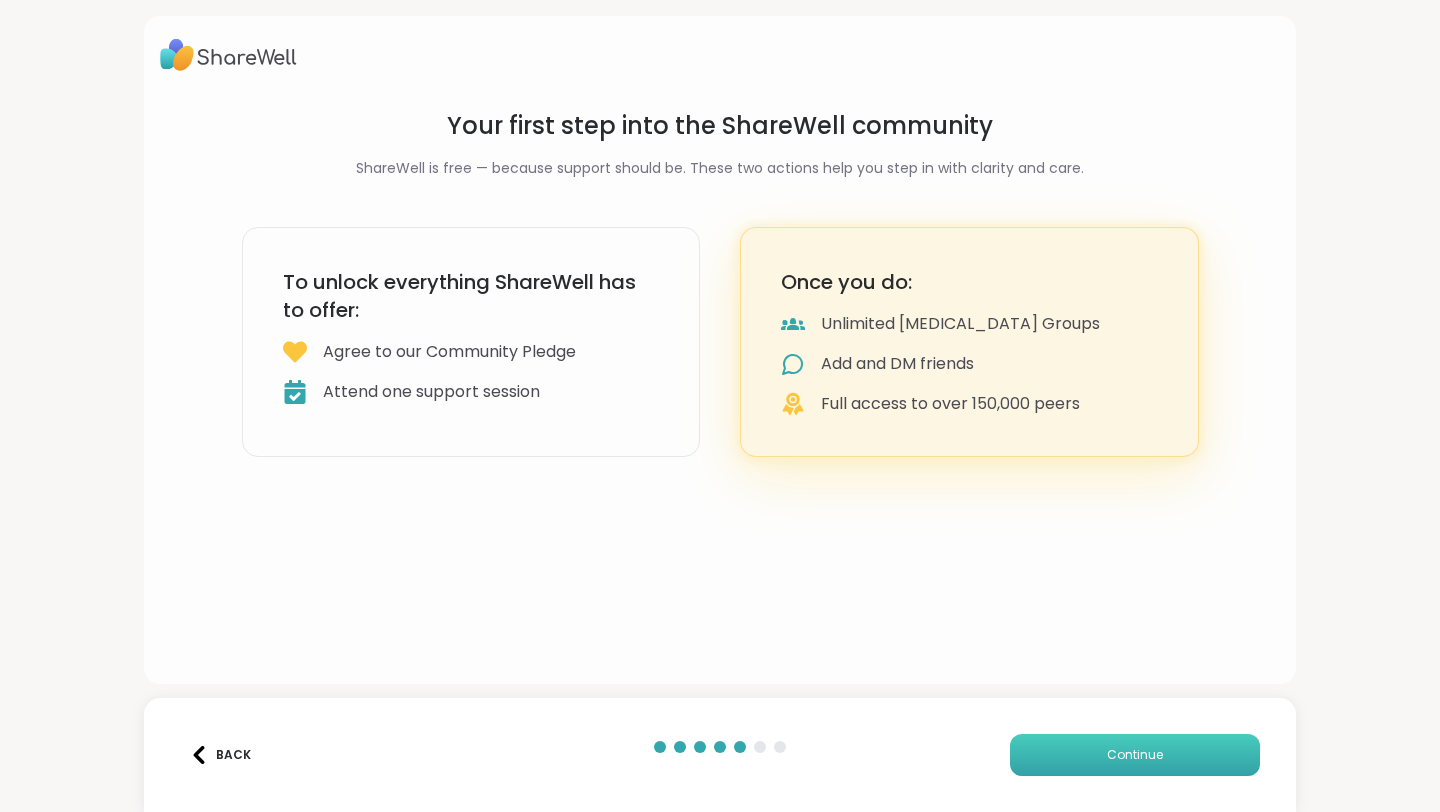 click on "Continue" at bounding box center [1135, 755] 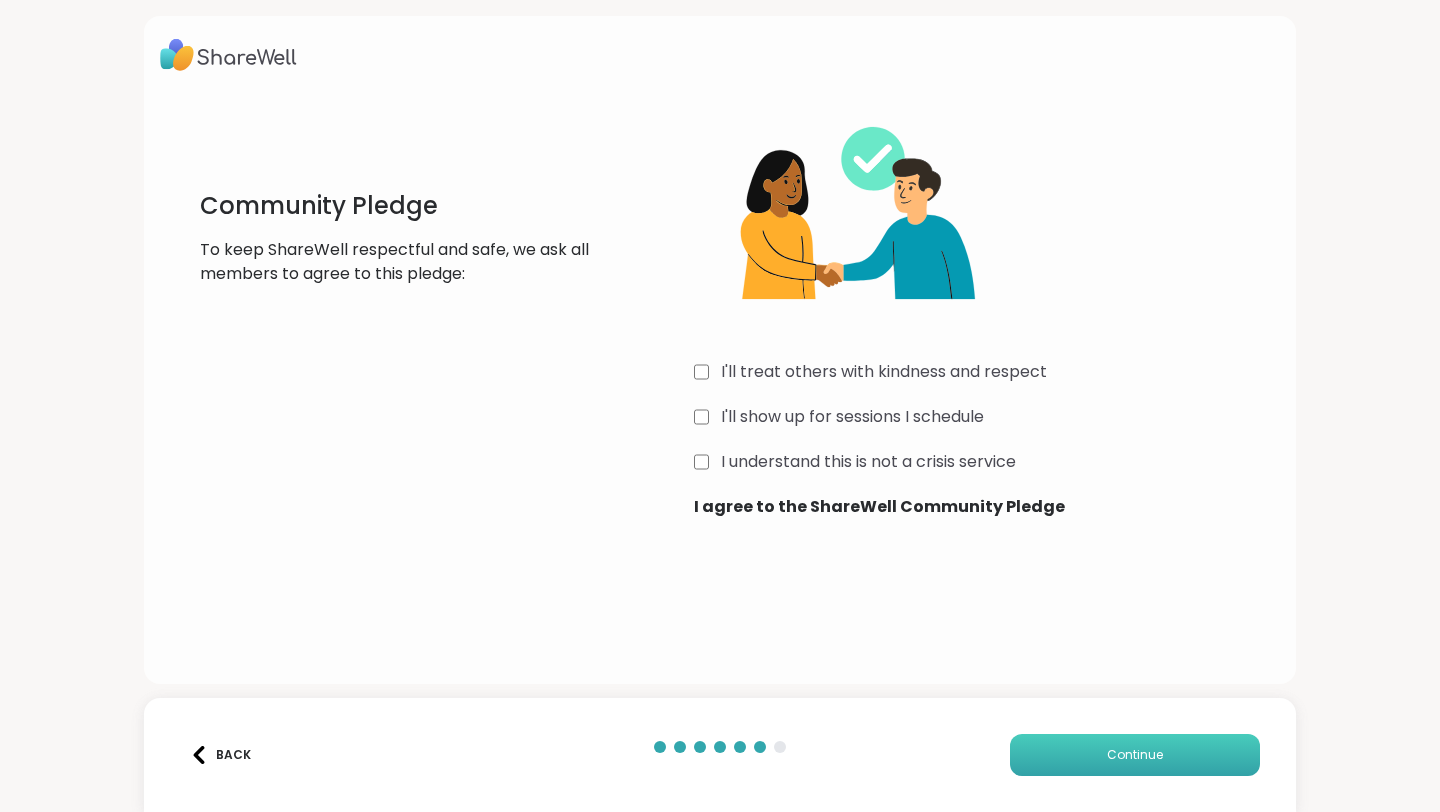click on "Continue" at bounding box center (1135, 755) 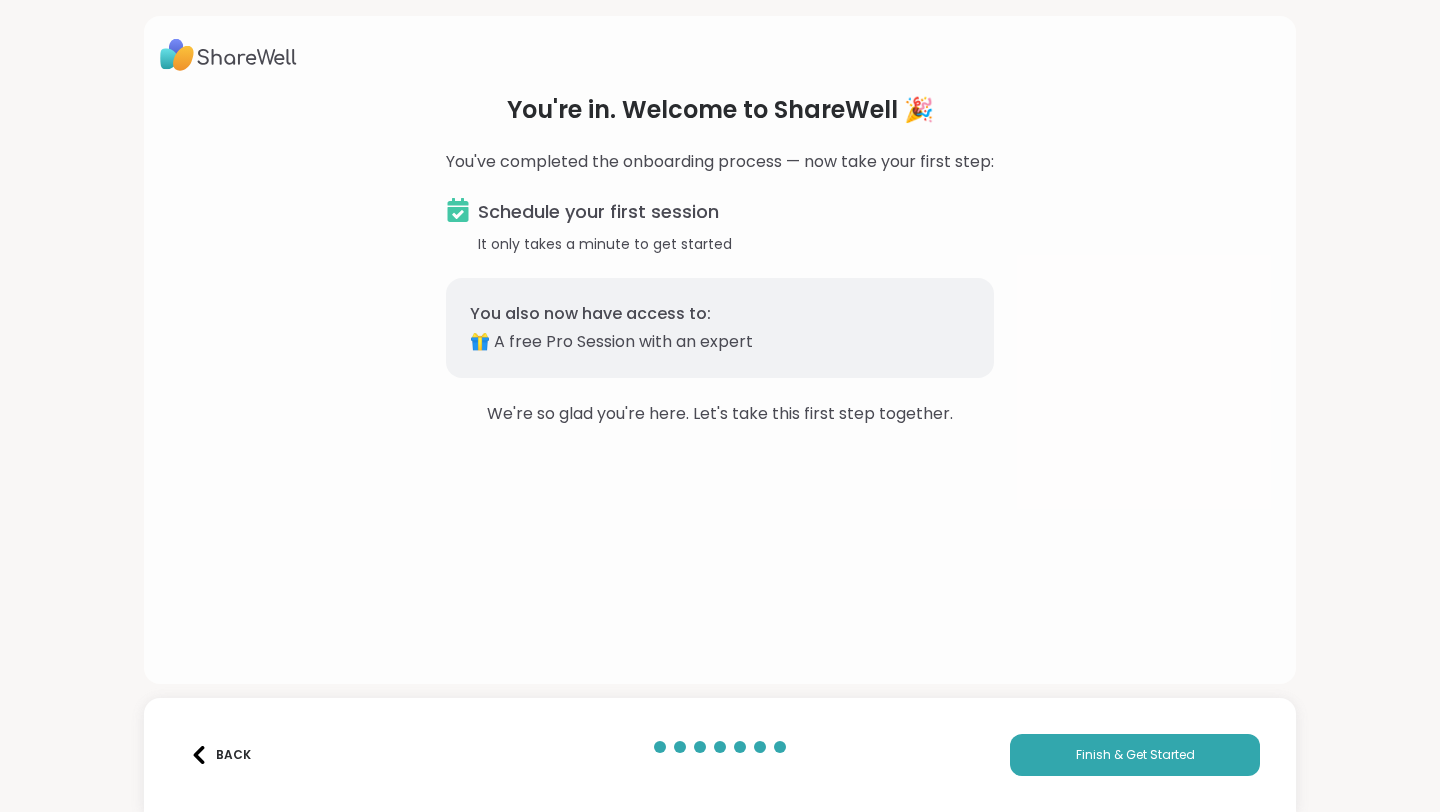 click on "Schedule your first session It only takes a minute to get started You also now have access to: 🎁 A free Pro Session with an expert" at bounding box center [720, 288] 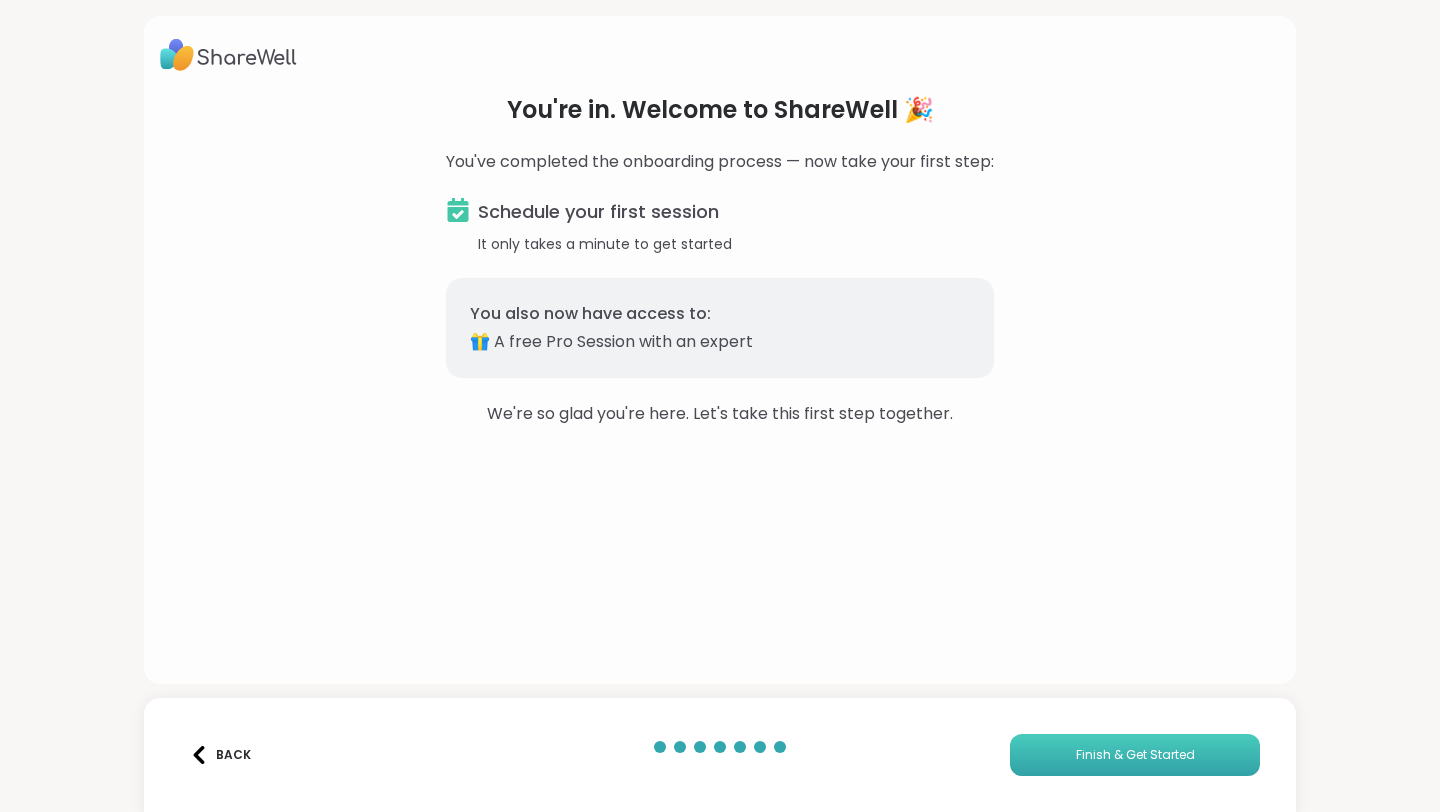click on "Finish & Get Started" at bounding box center (1135, 755) 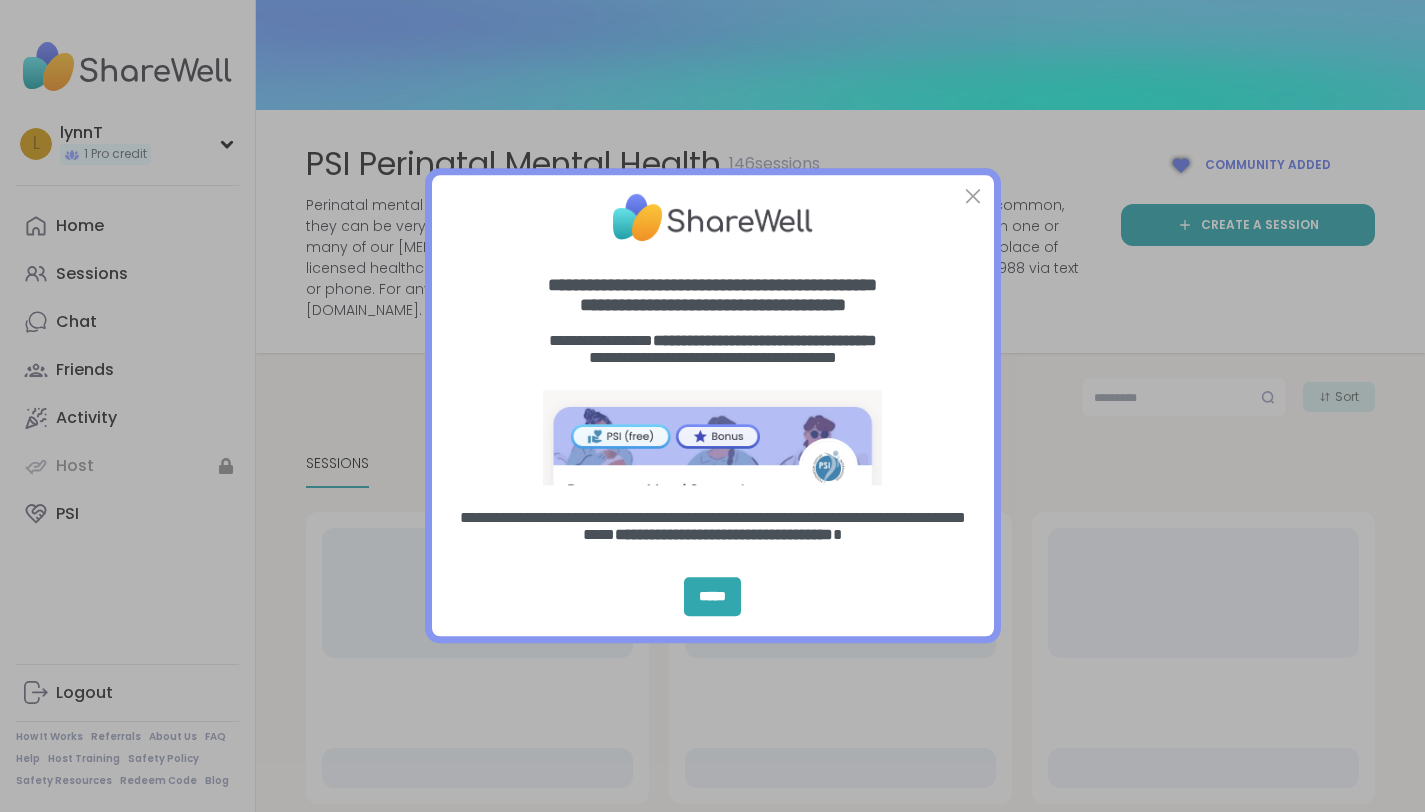 scroll, scrollTop: 0, scrollLeft: 0, axis: both 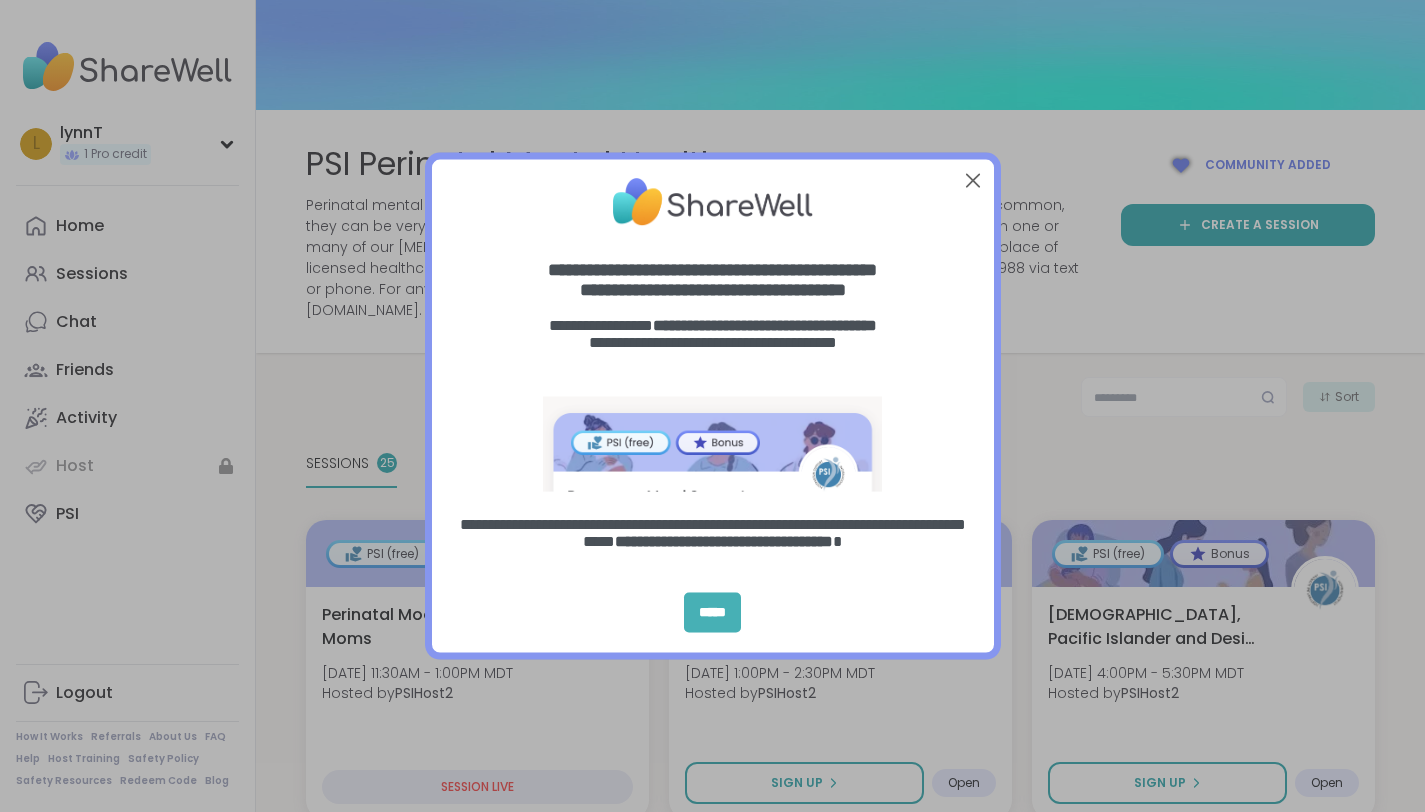 click on "*****" at bounding box center [712, 613] 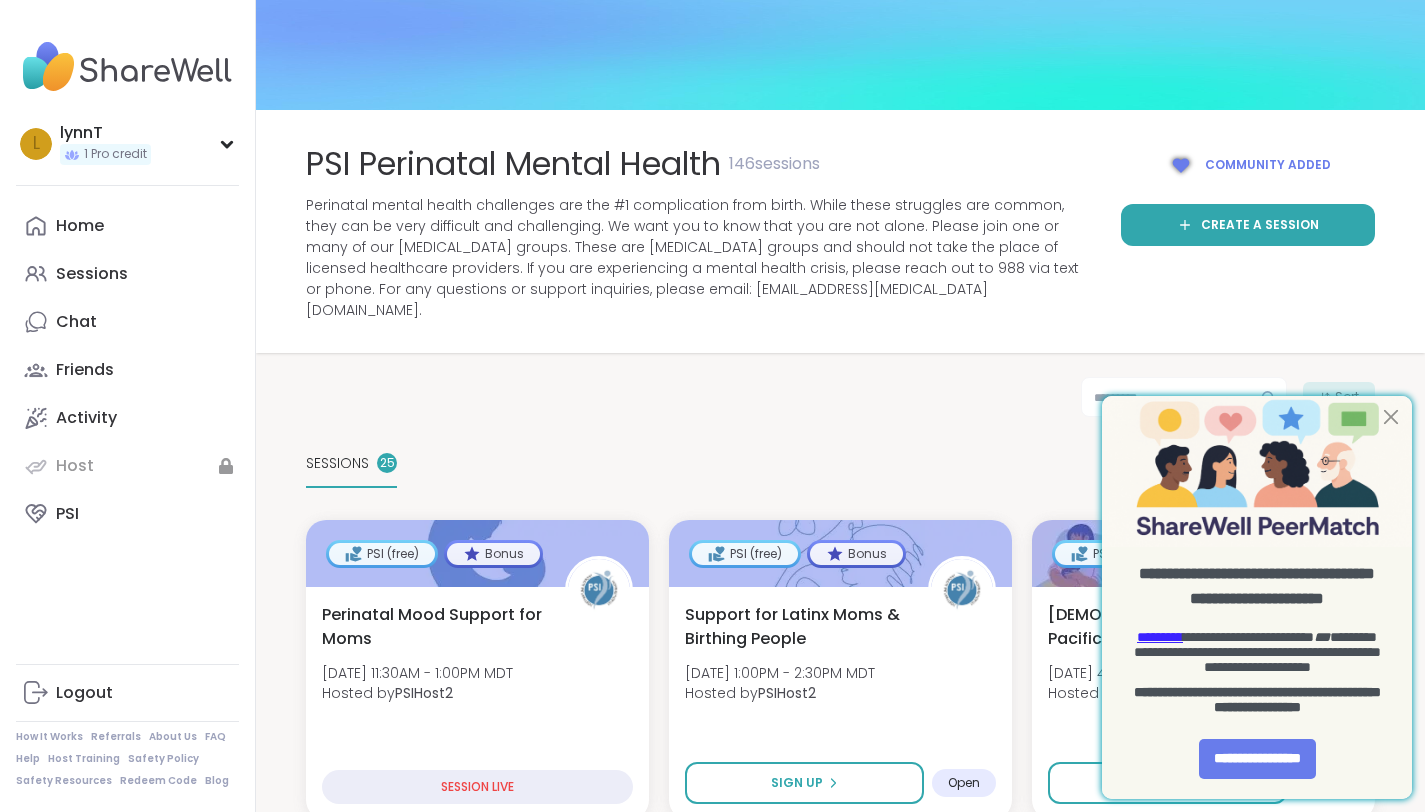 scroll, scrollTop: 0, scrollLeft: 0, axis: both 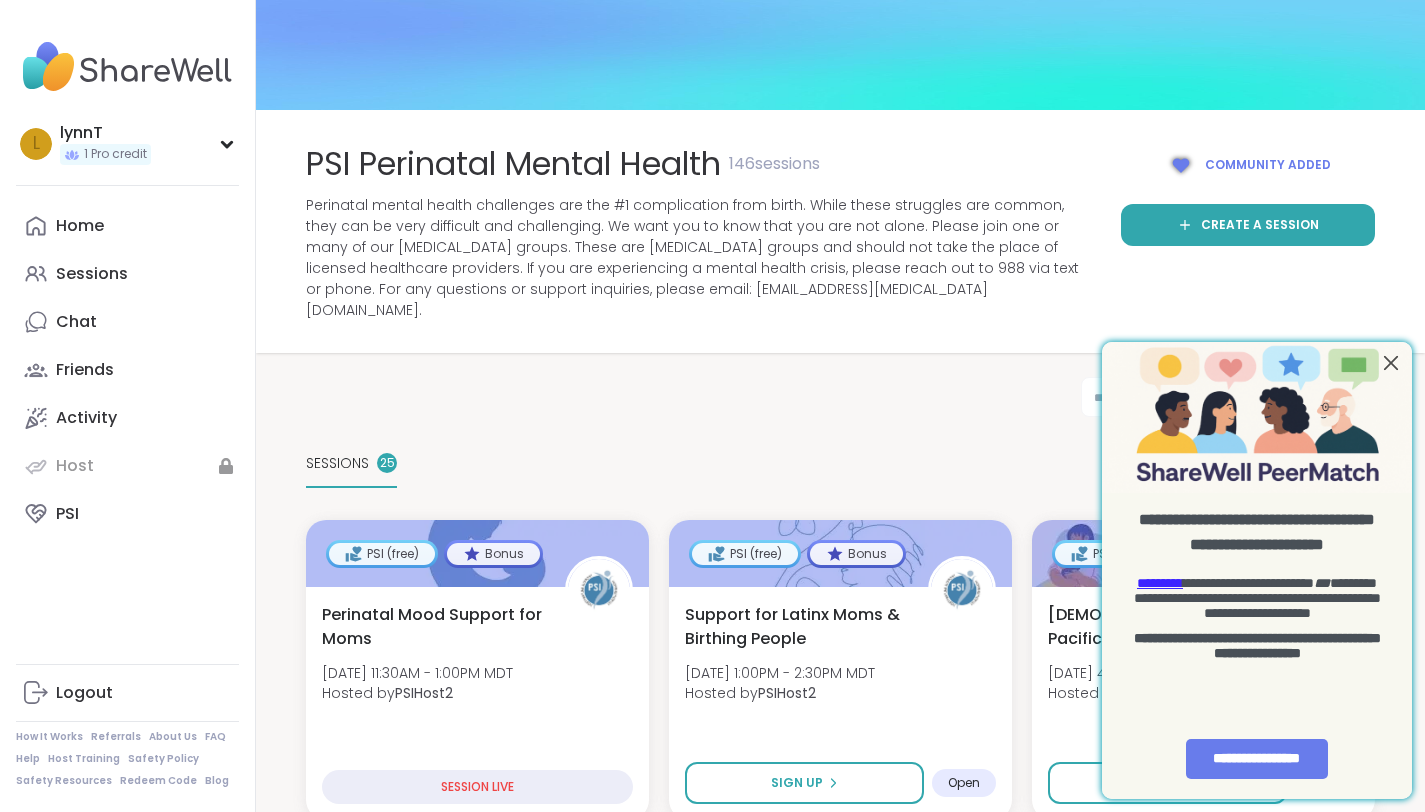 click at bounding box center (1391, 362) 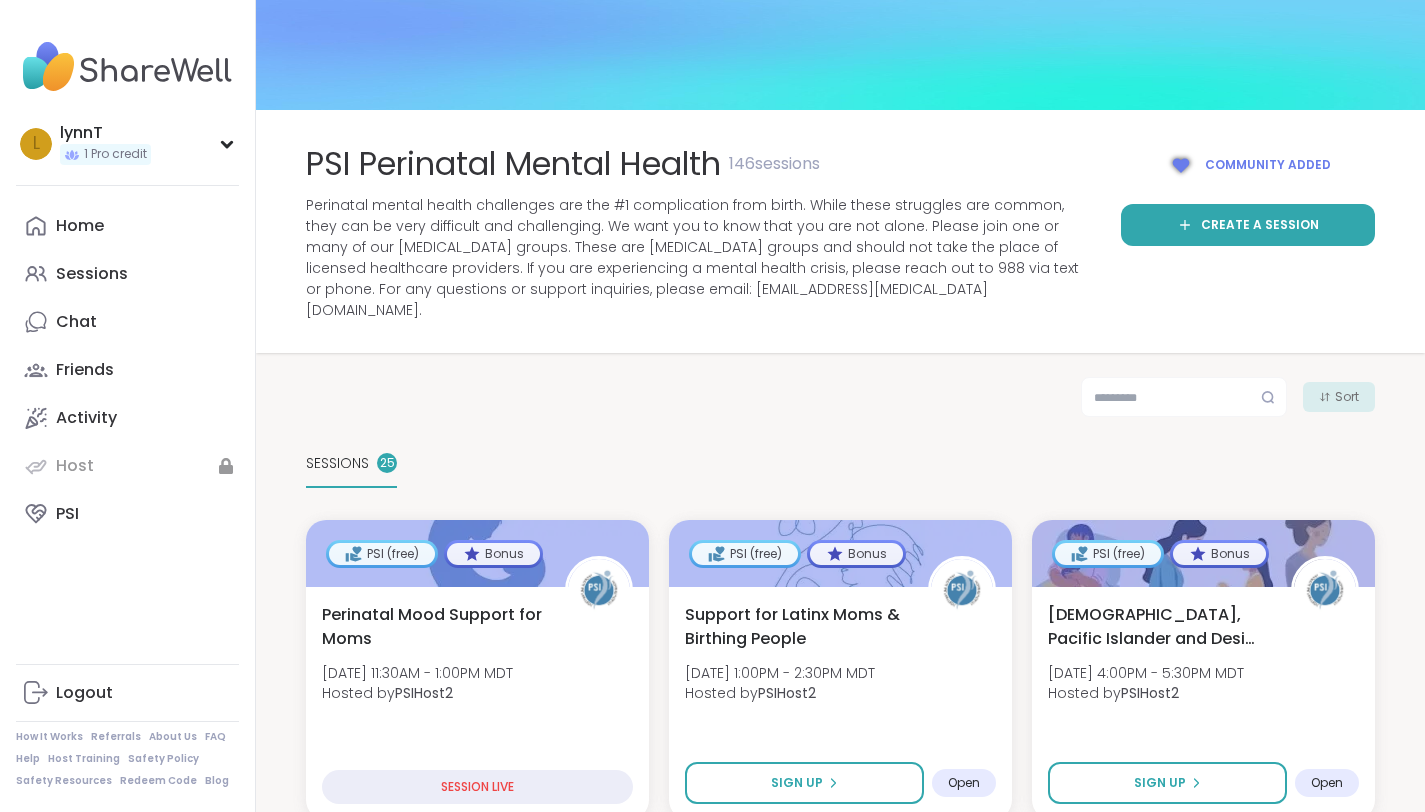 scroll, scrollTop: 792, scrollLeft: 0, axis: vertical 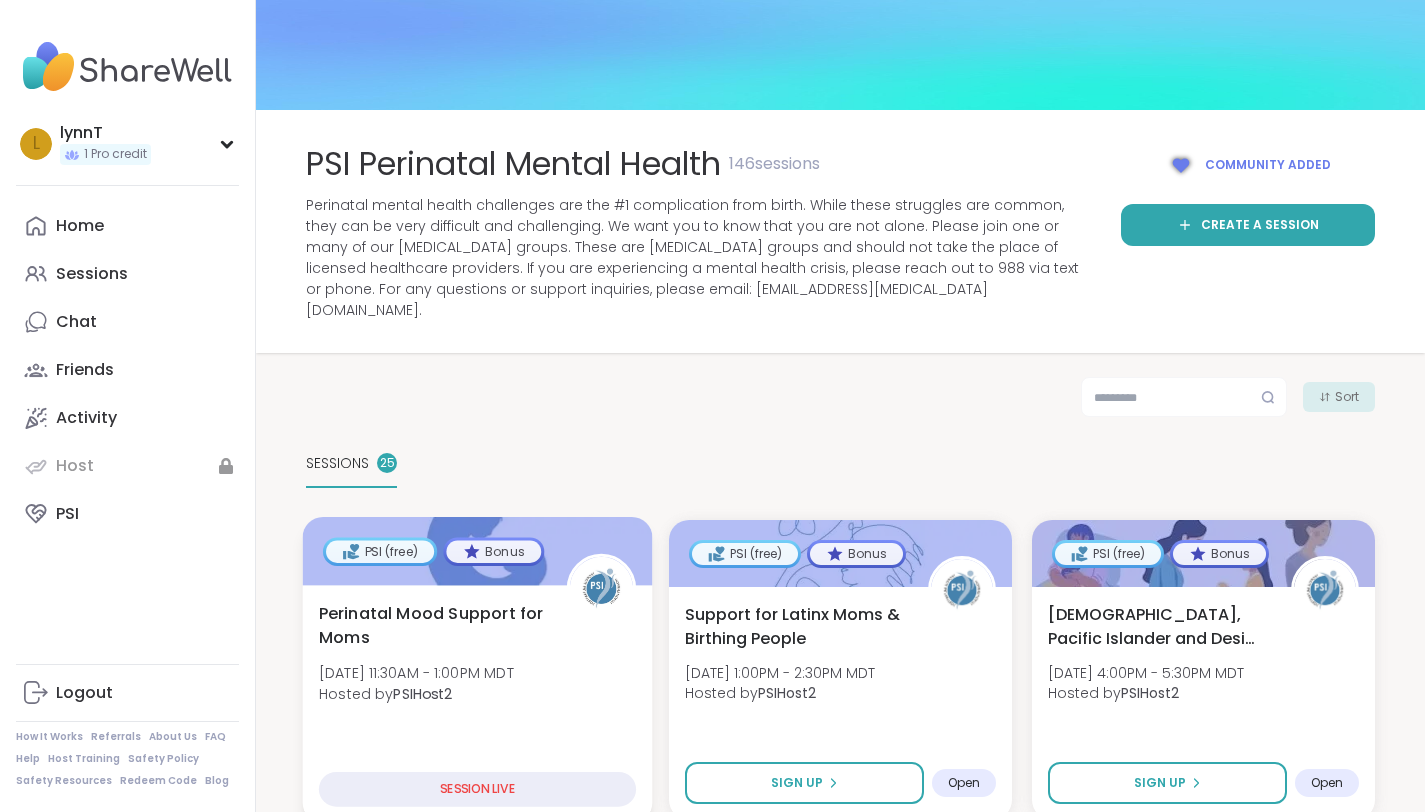 click on "SESSION LIVE" at bounding box center (477, 789) 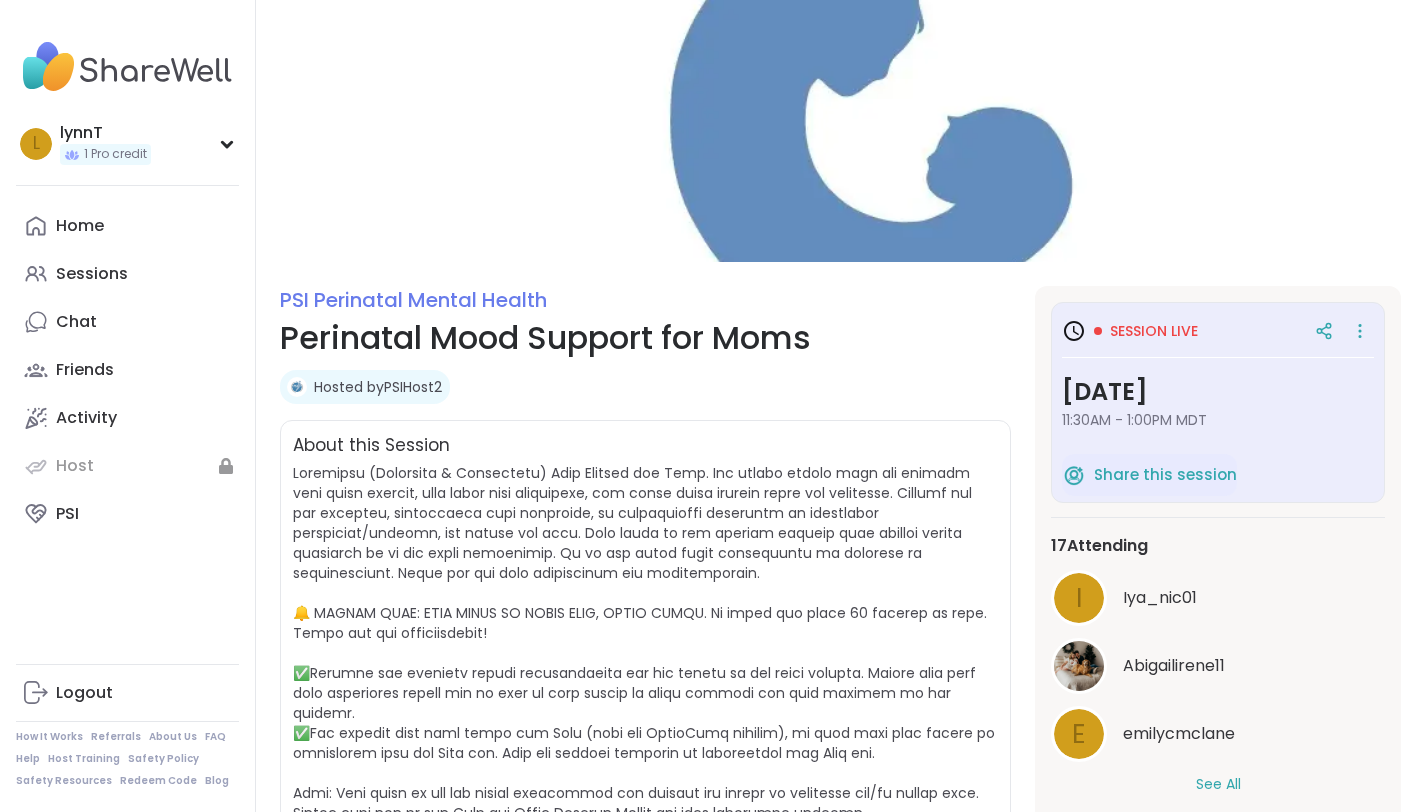 scroll, scrollTop: 0, scrollLeft: 0, axis: both 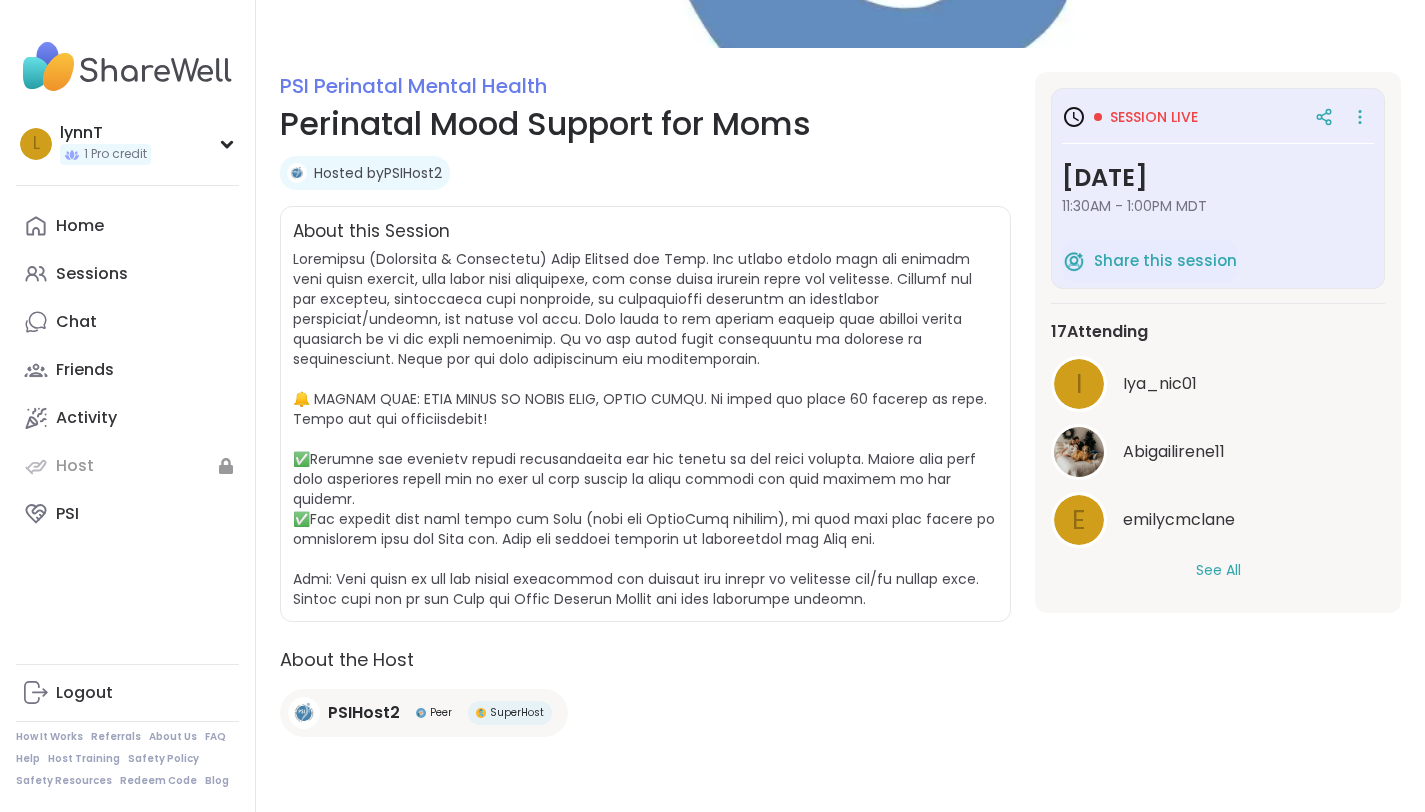 click on "See All" at bounding box center (1218, 570) 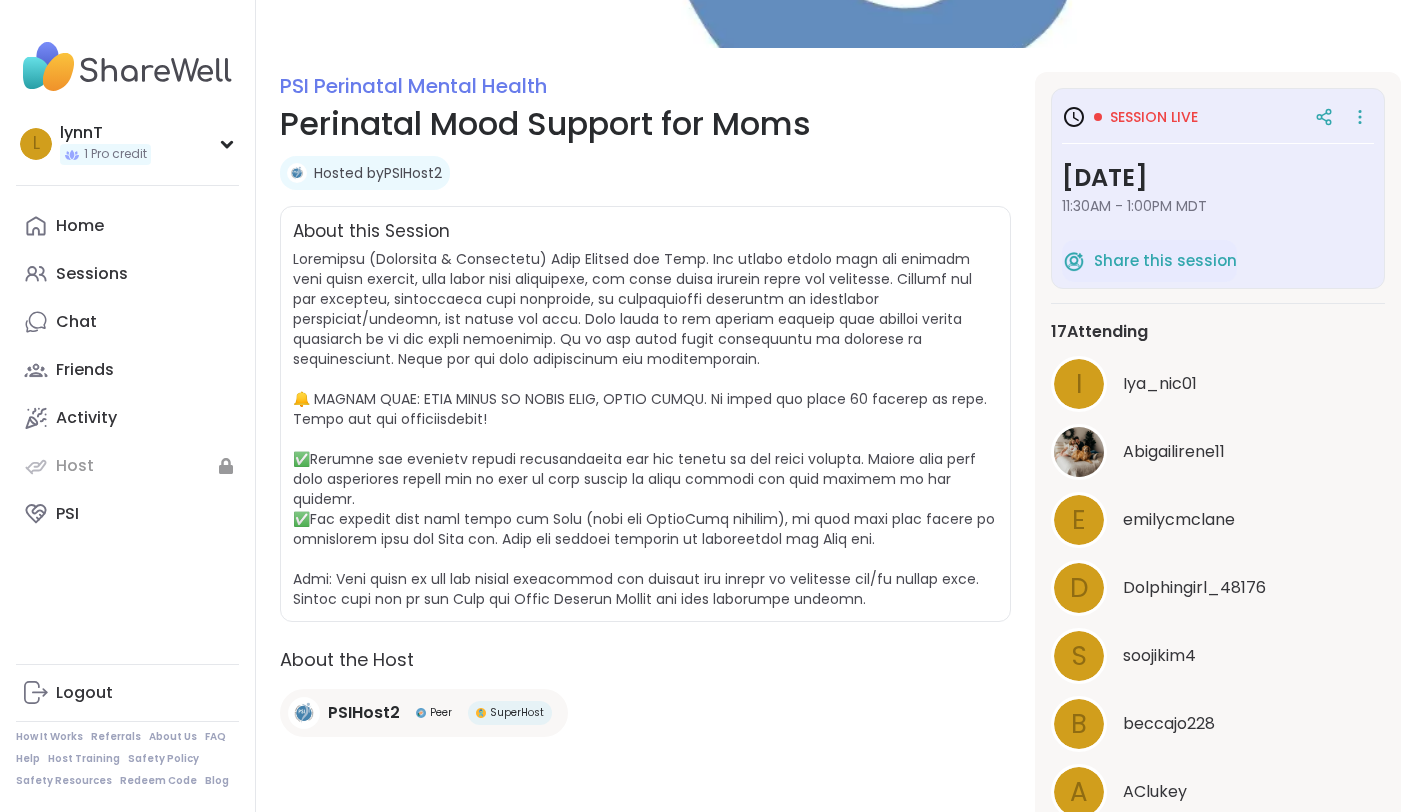 scroll, scrollTop: 312, scrollLeft: 0, axis: vertical 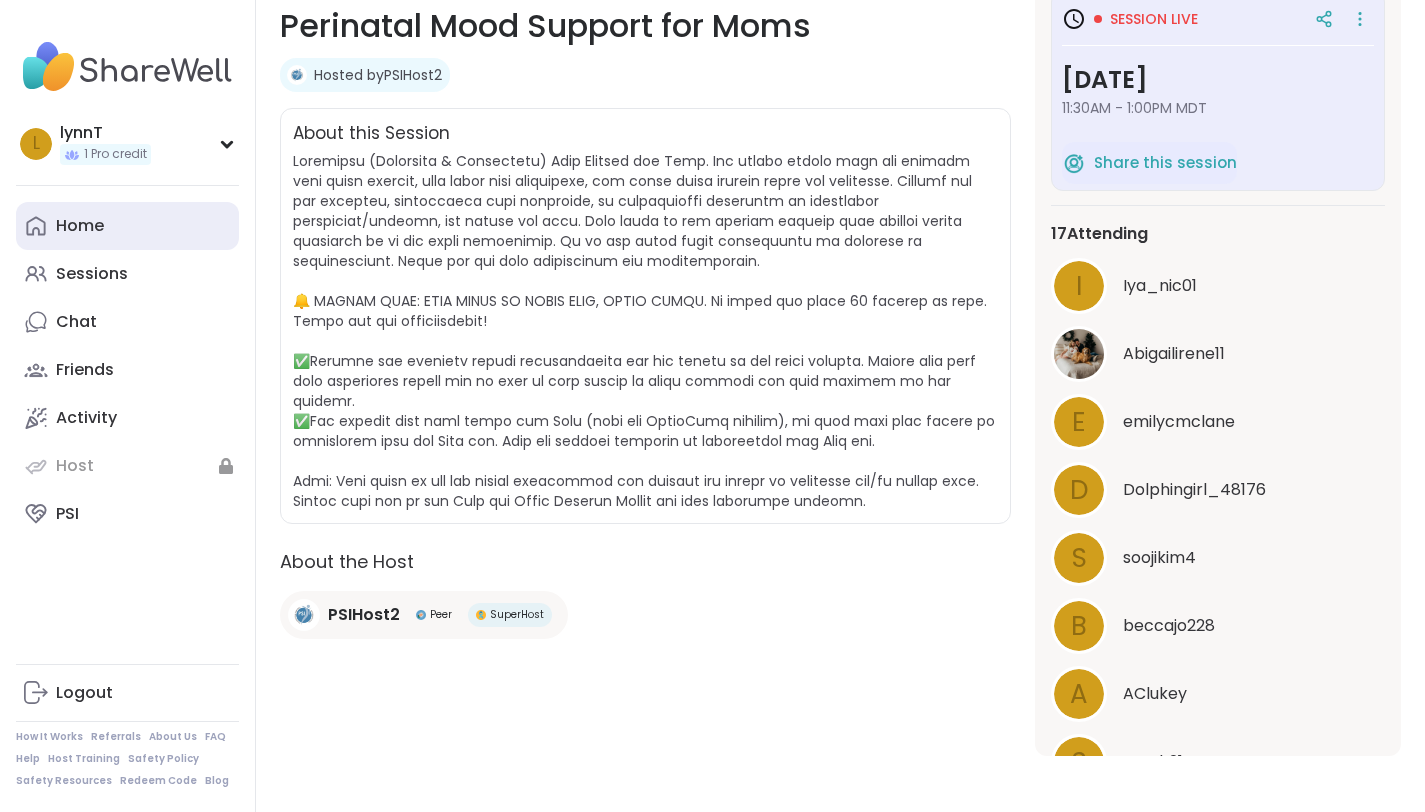 click on "Home" at bounding box center [127, 226] 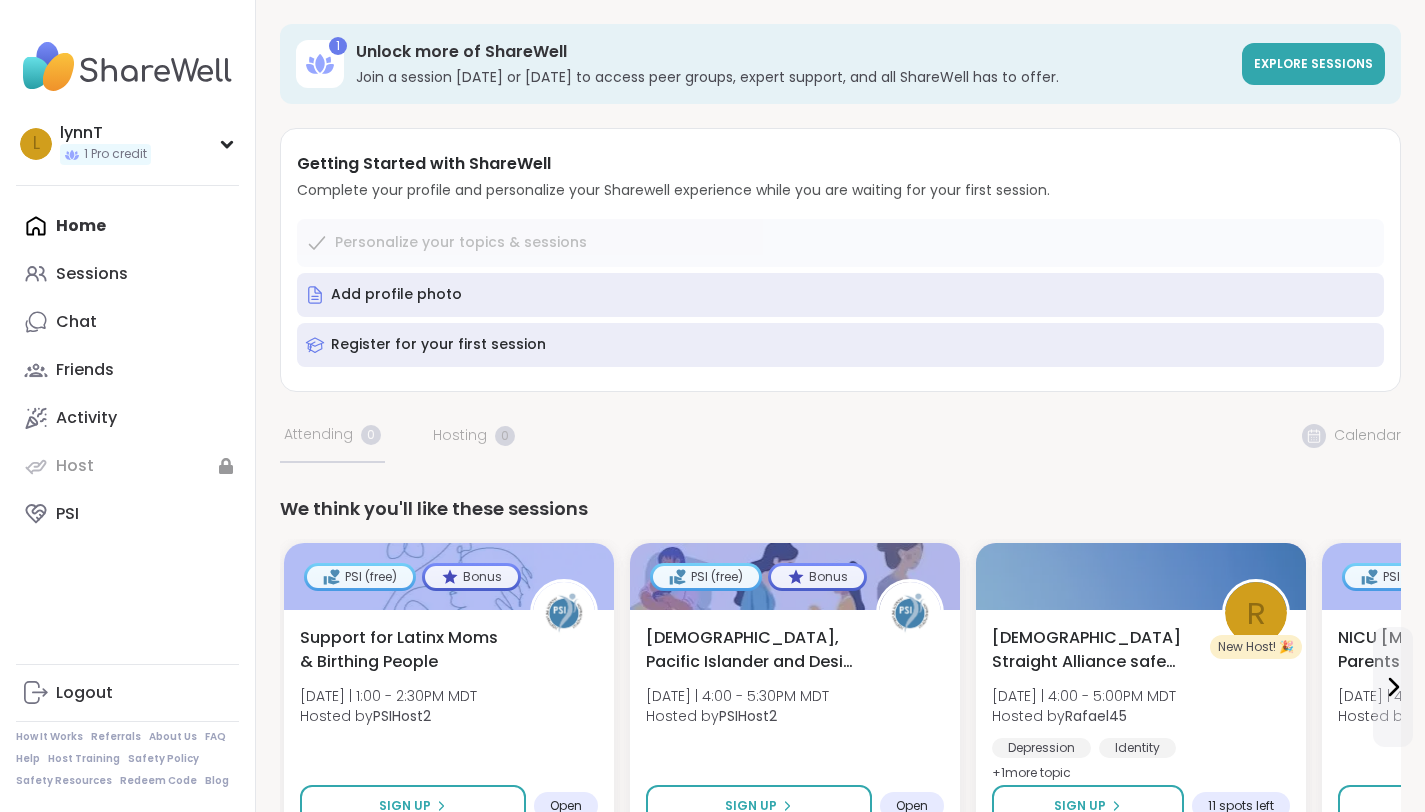 scroll, scrollTop: 792, scrollLeft: 0, axis: vertical 